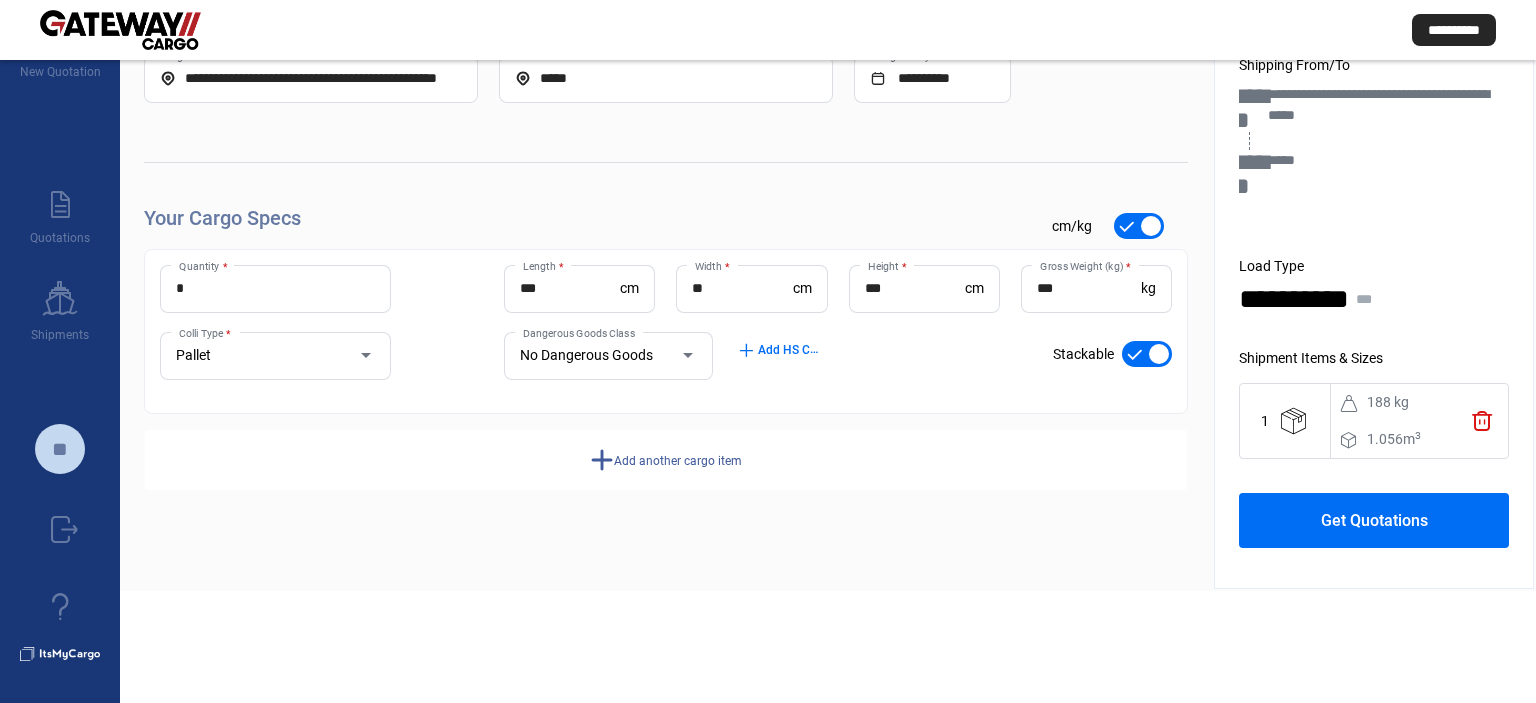 click at bounding box center (120, 30) 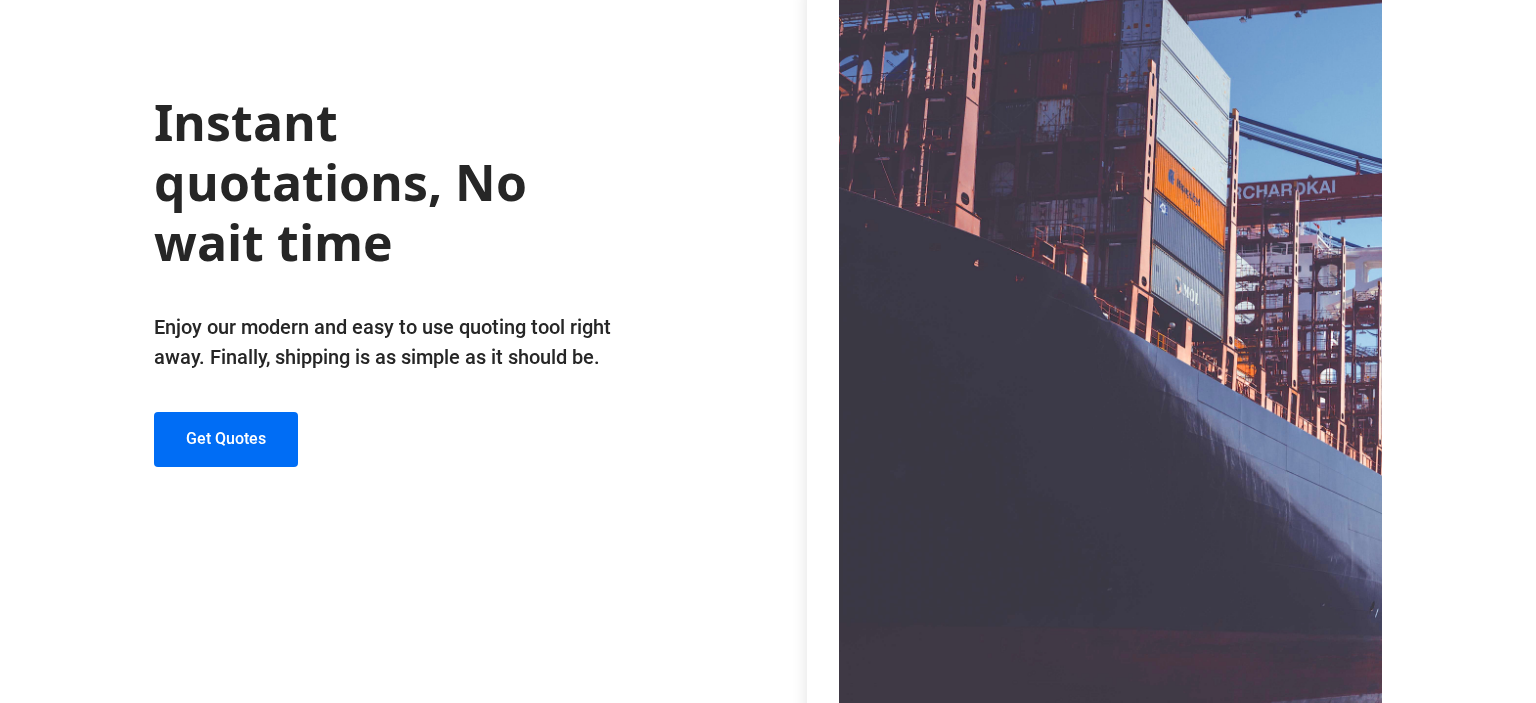 scroll, scrollTop: 113, scrollLeft: 0, axis: vertical 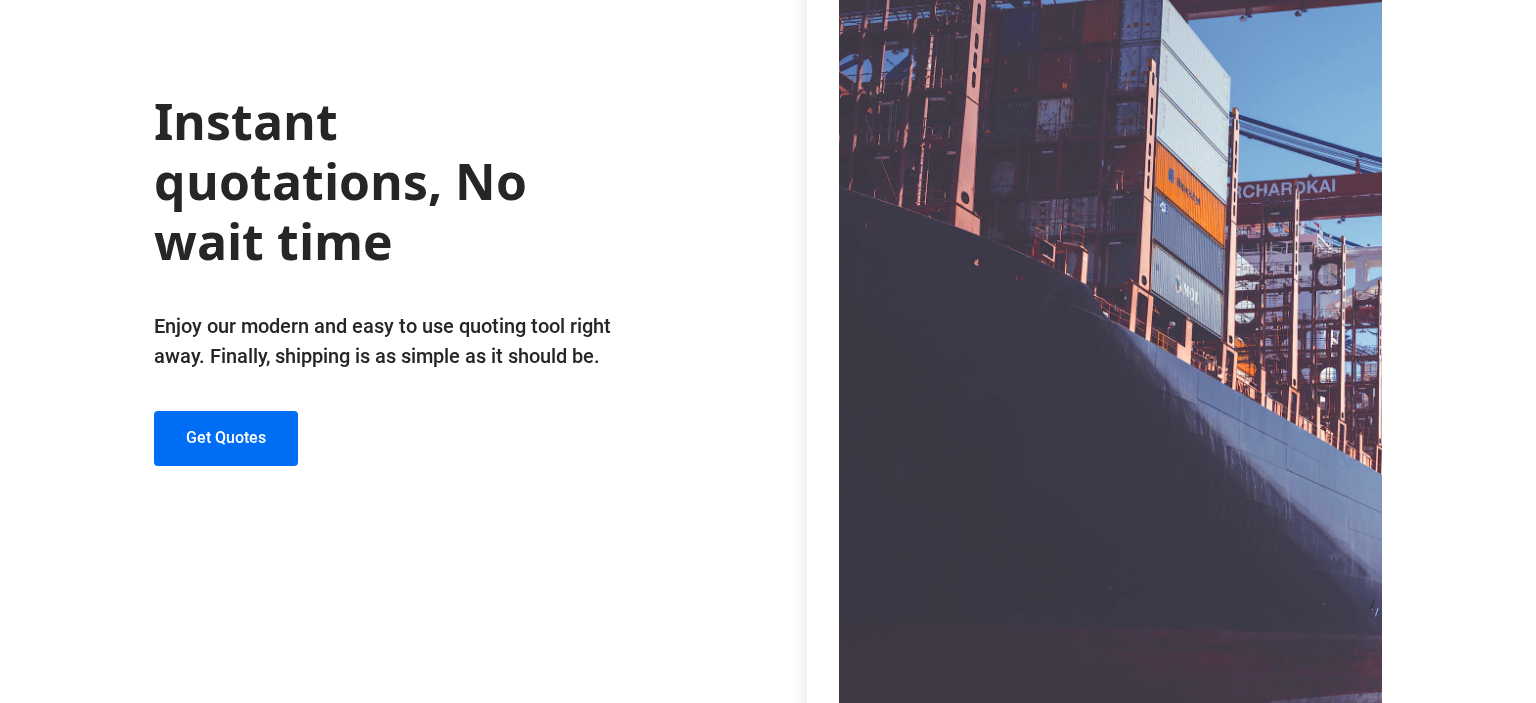 click on "Instant quotations, No wait time   Enjoy our modern and easy to use quoting tool right away. Finally, shipping is as simple as it should be.  Get Quotes" 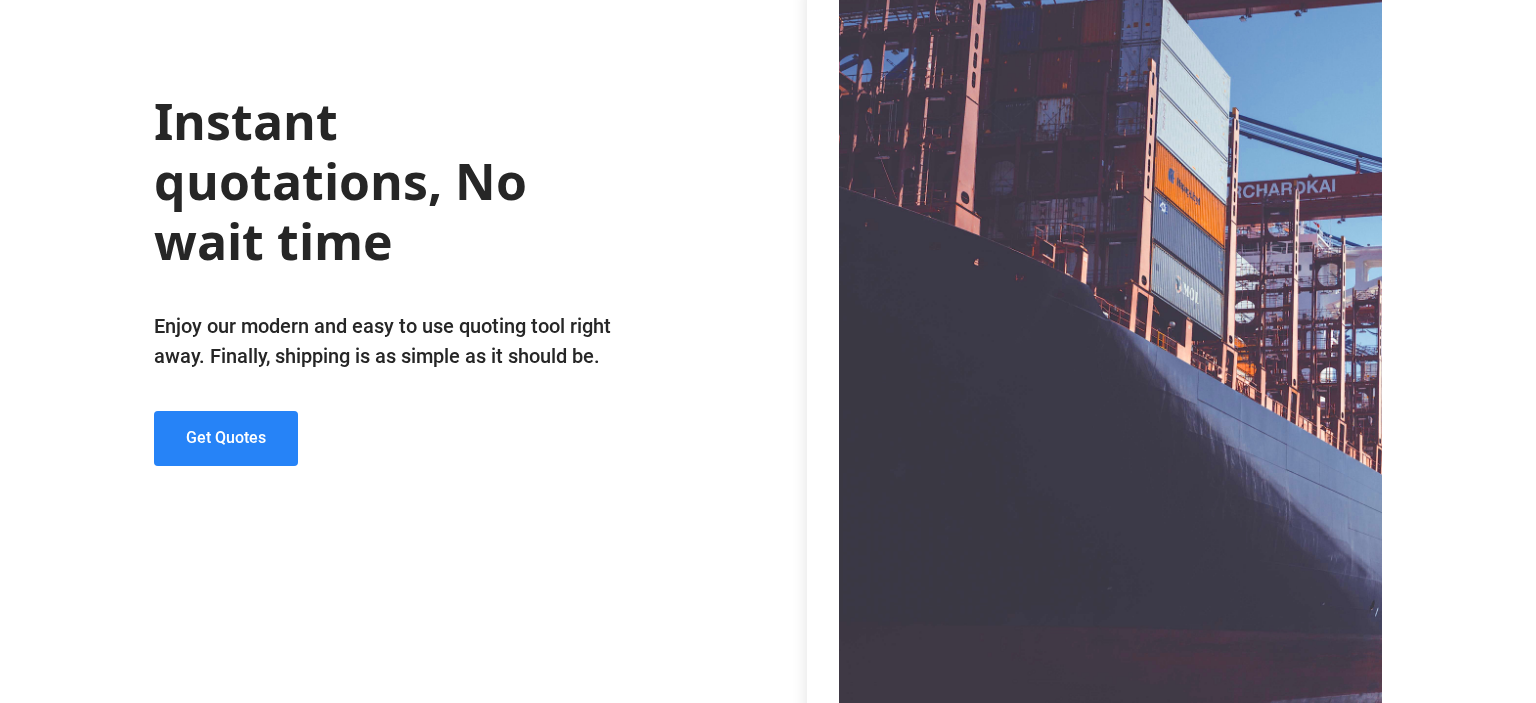 click on "Get Quotes" 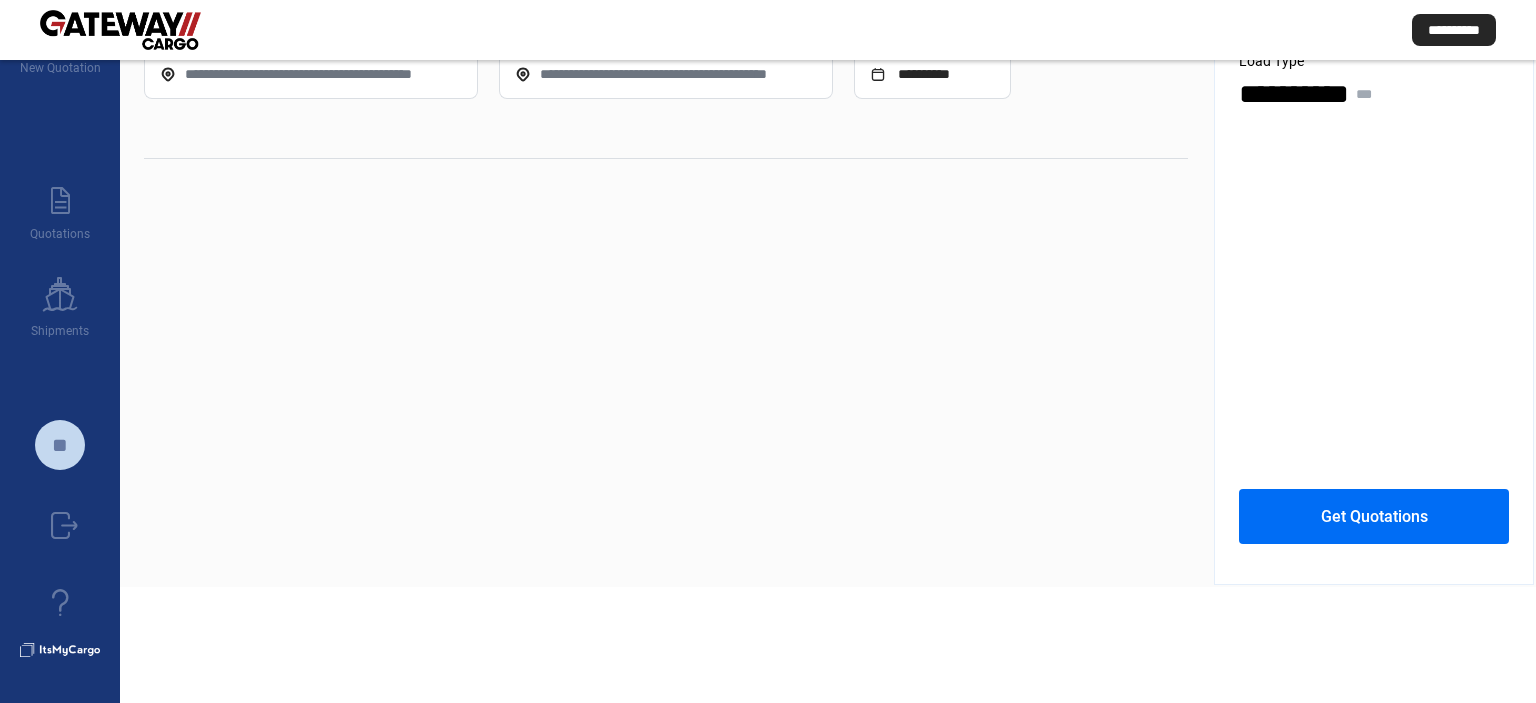 scroll, scrollTop: 112, scrollLeft: 0, axis: vertical 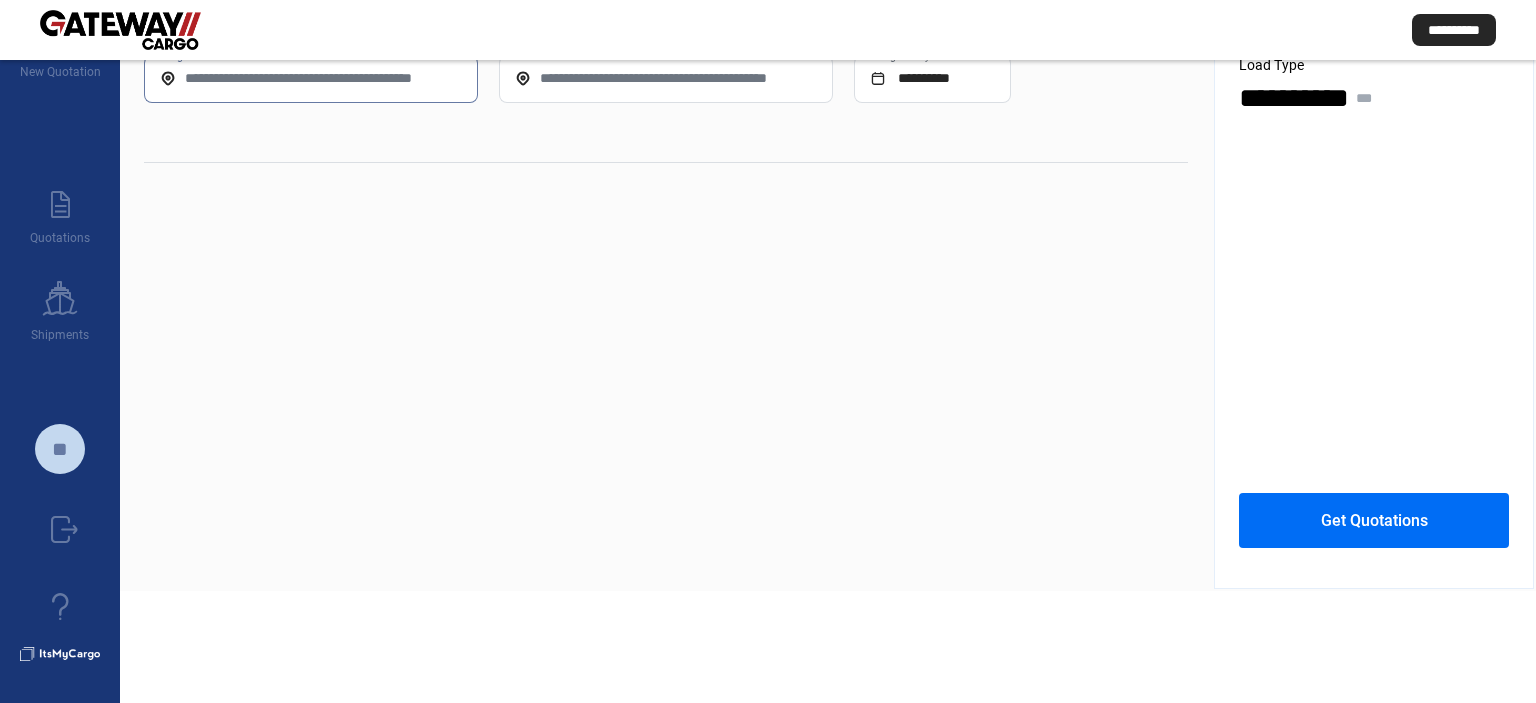 click on "Origin *" at bounding box center [311, 78] 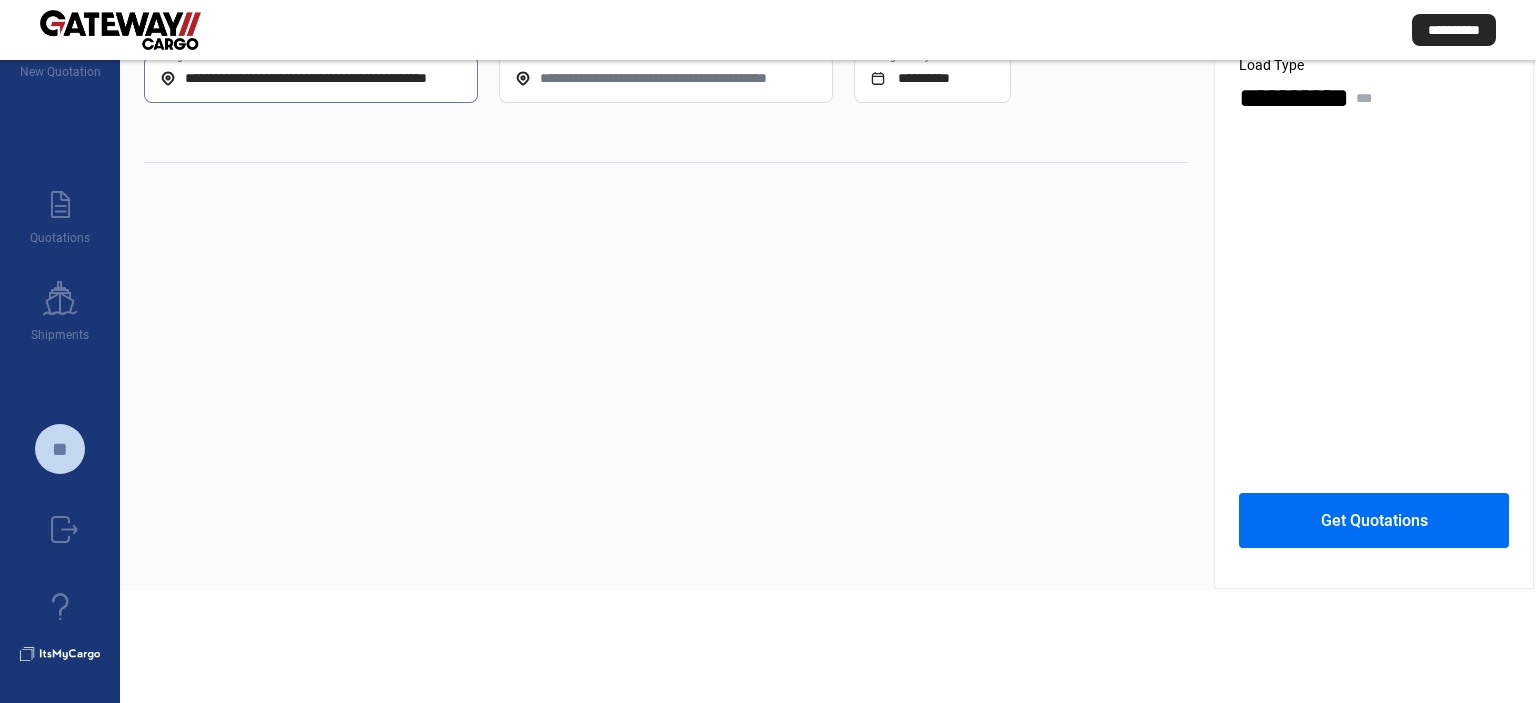 scroll, scrollTop: 0, scrollLeft: 38, axis: horizontal 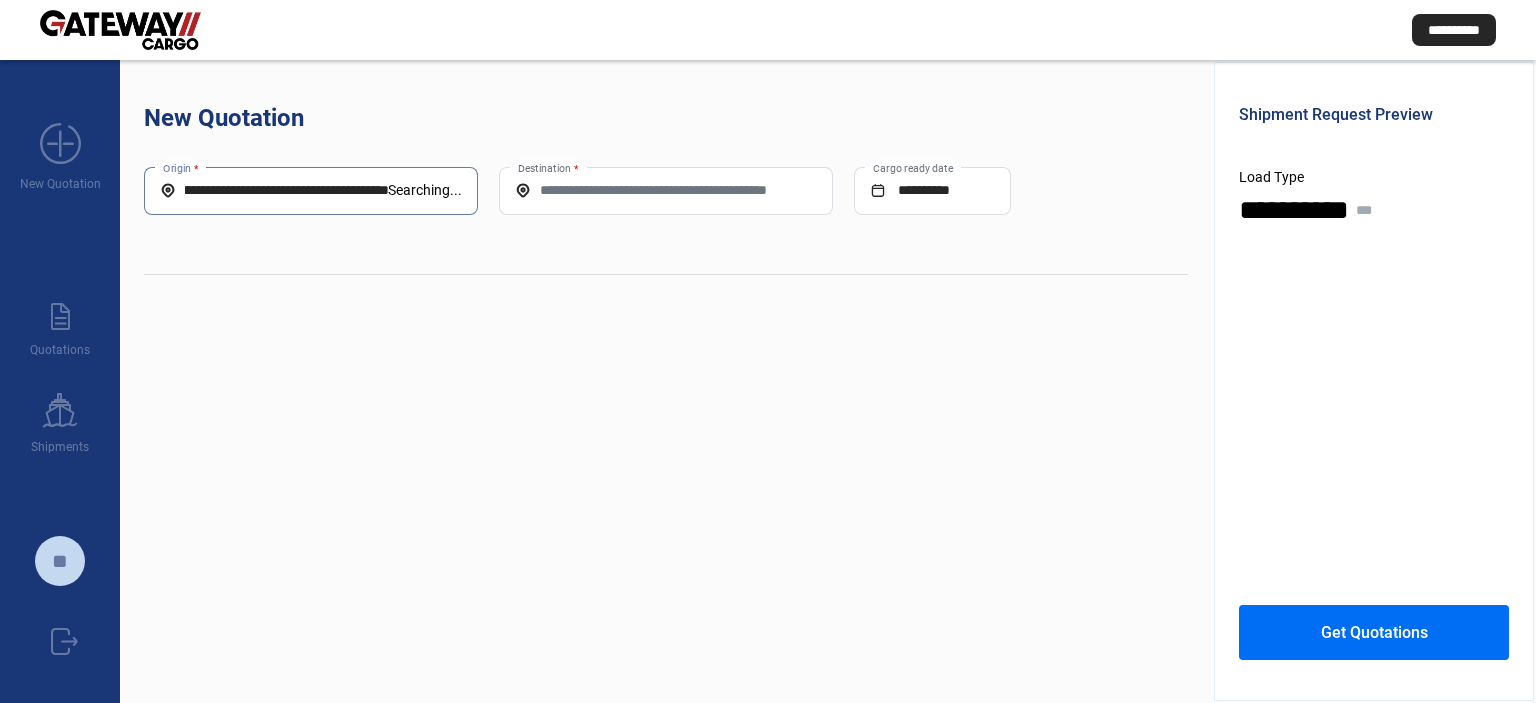 click on "**********" 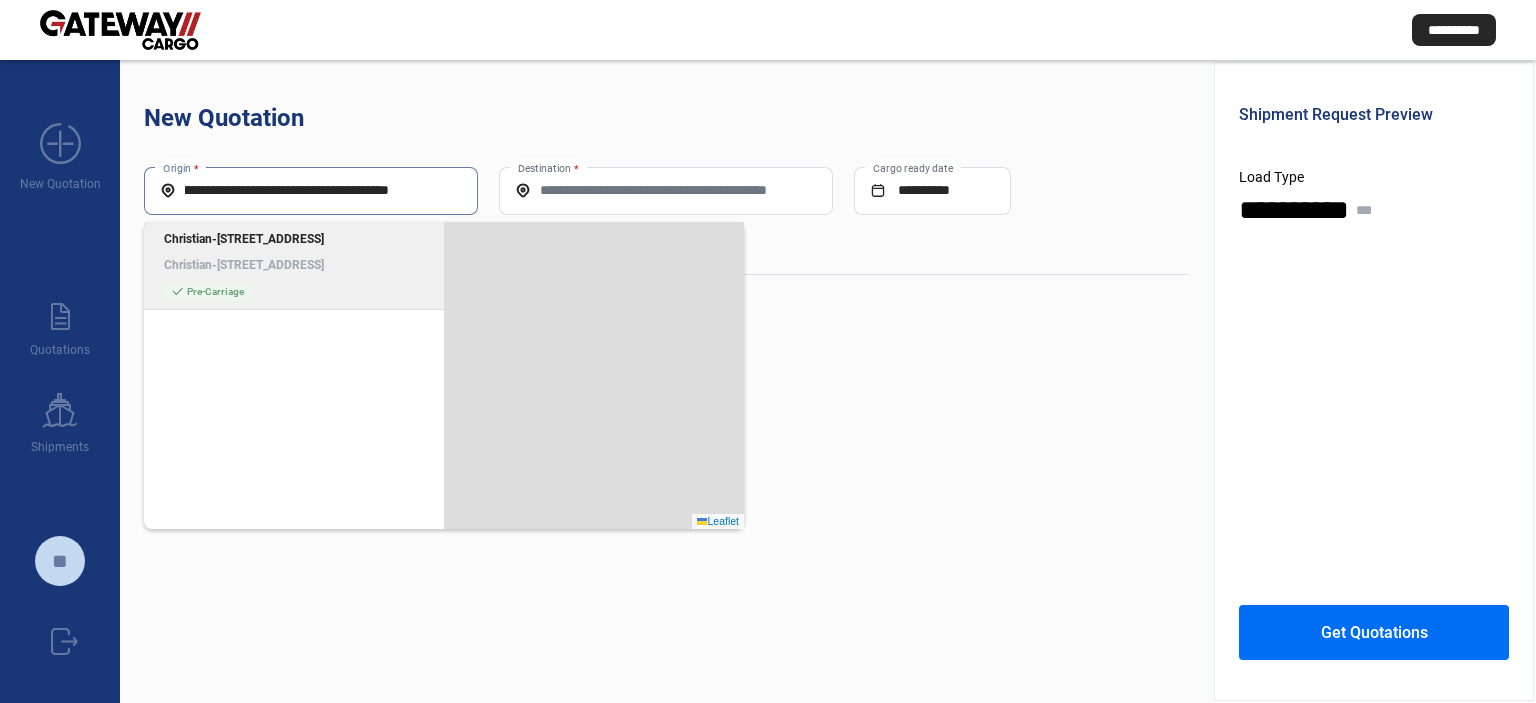 scroll, scrollTop: 0, scrollLeft: 38, axis: horizontal 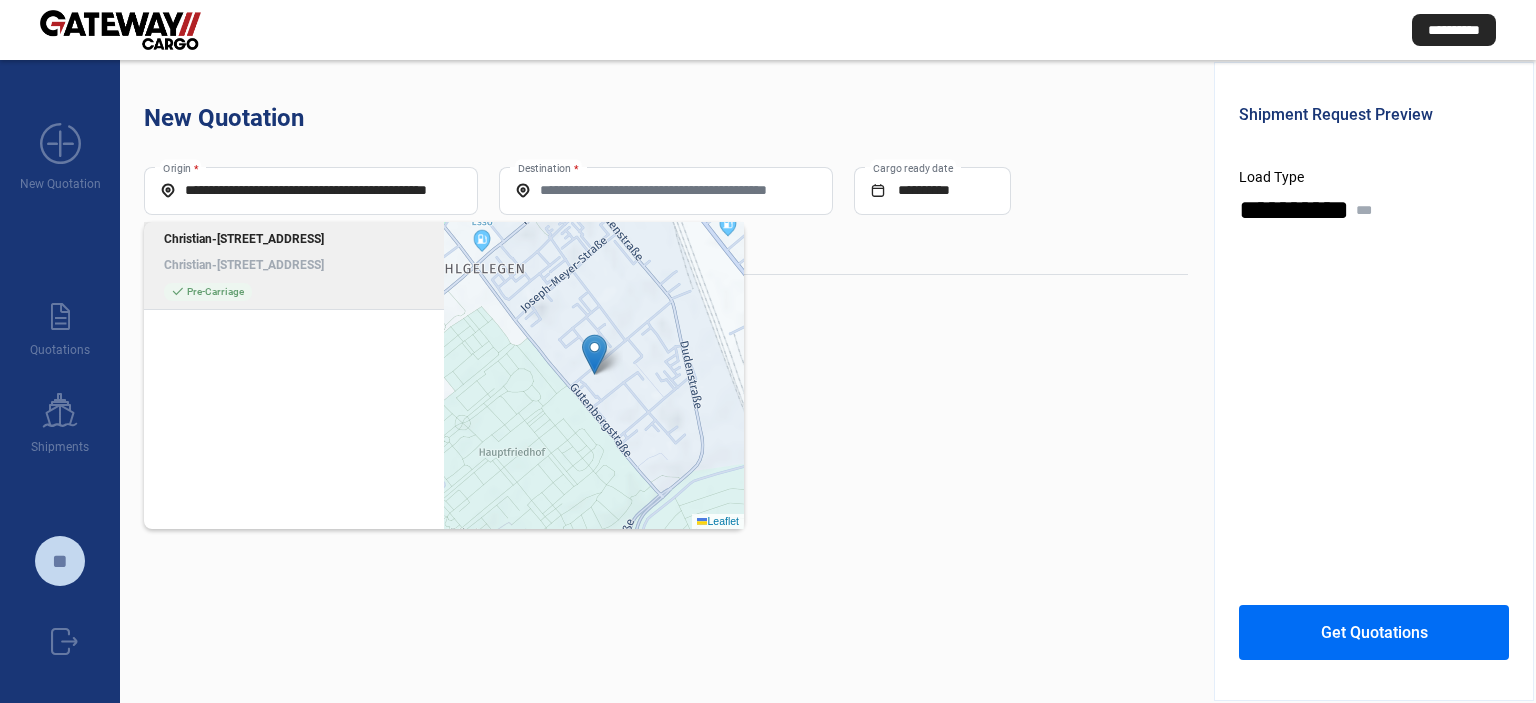 click on "[DEMOGRAPHIC_DATA]-[STREET_ADDRESS] Christian-[STREET_ADDRESS]" 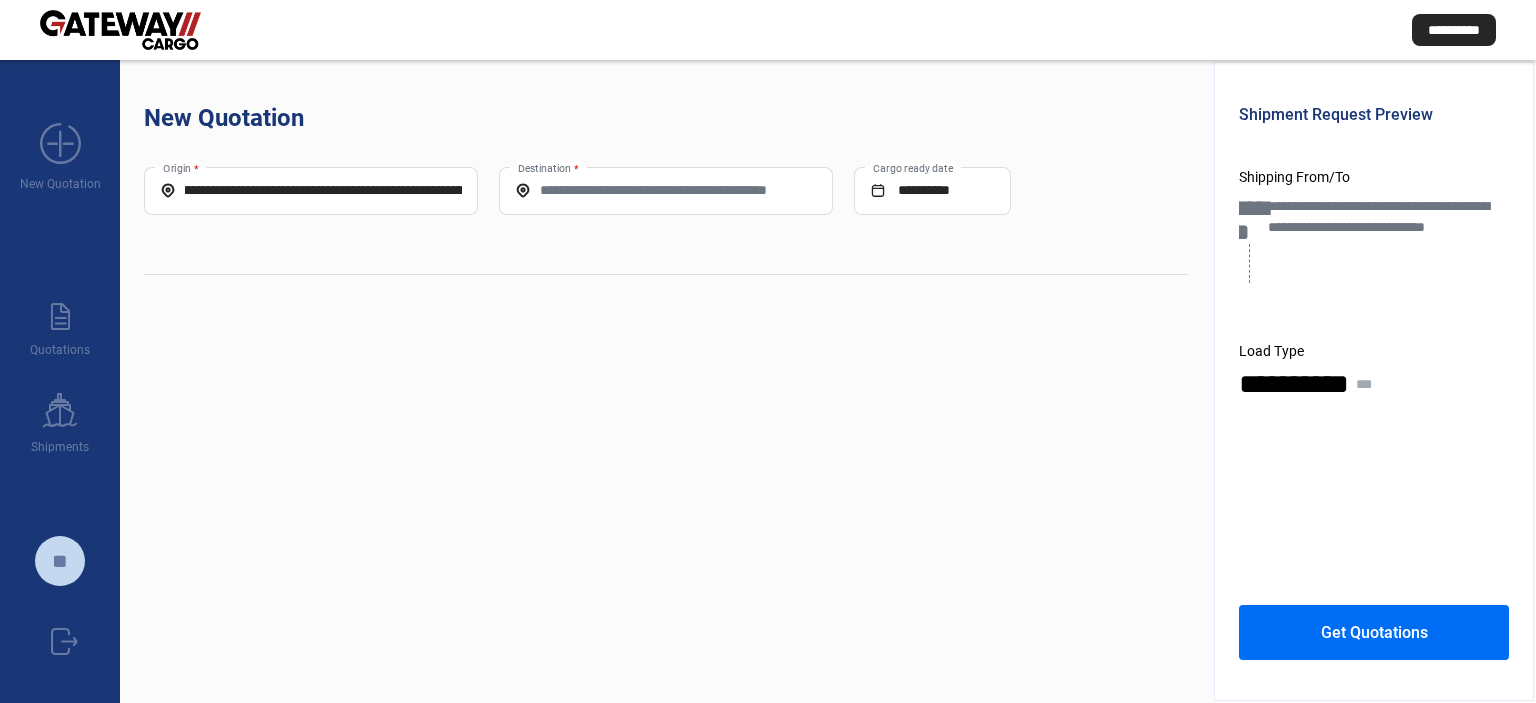 click on "Destination *" 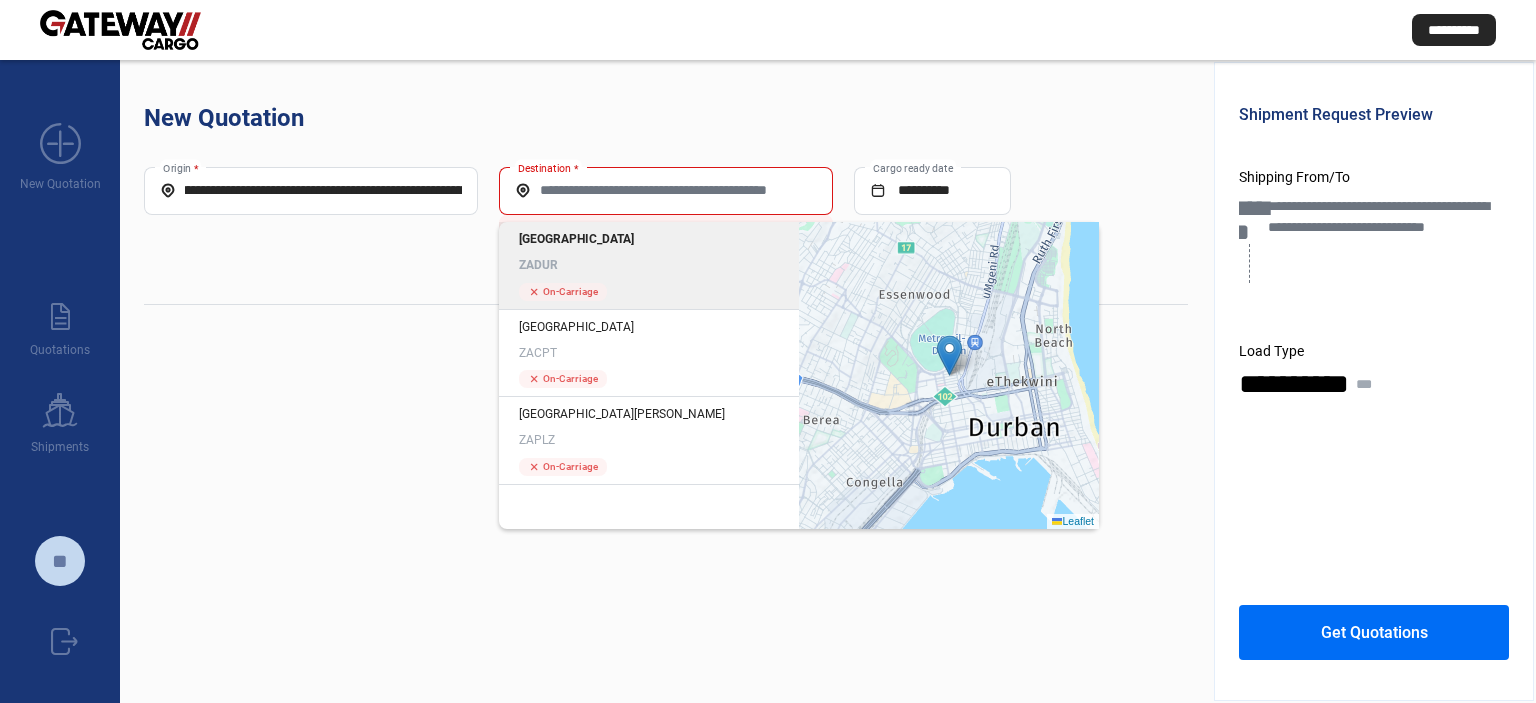 click on "Durban ZADUR" 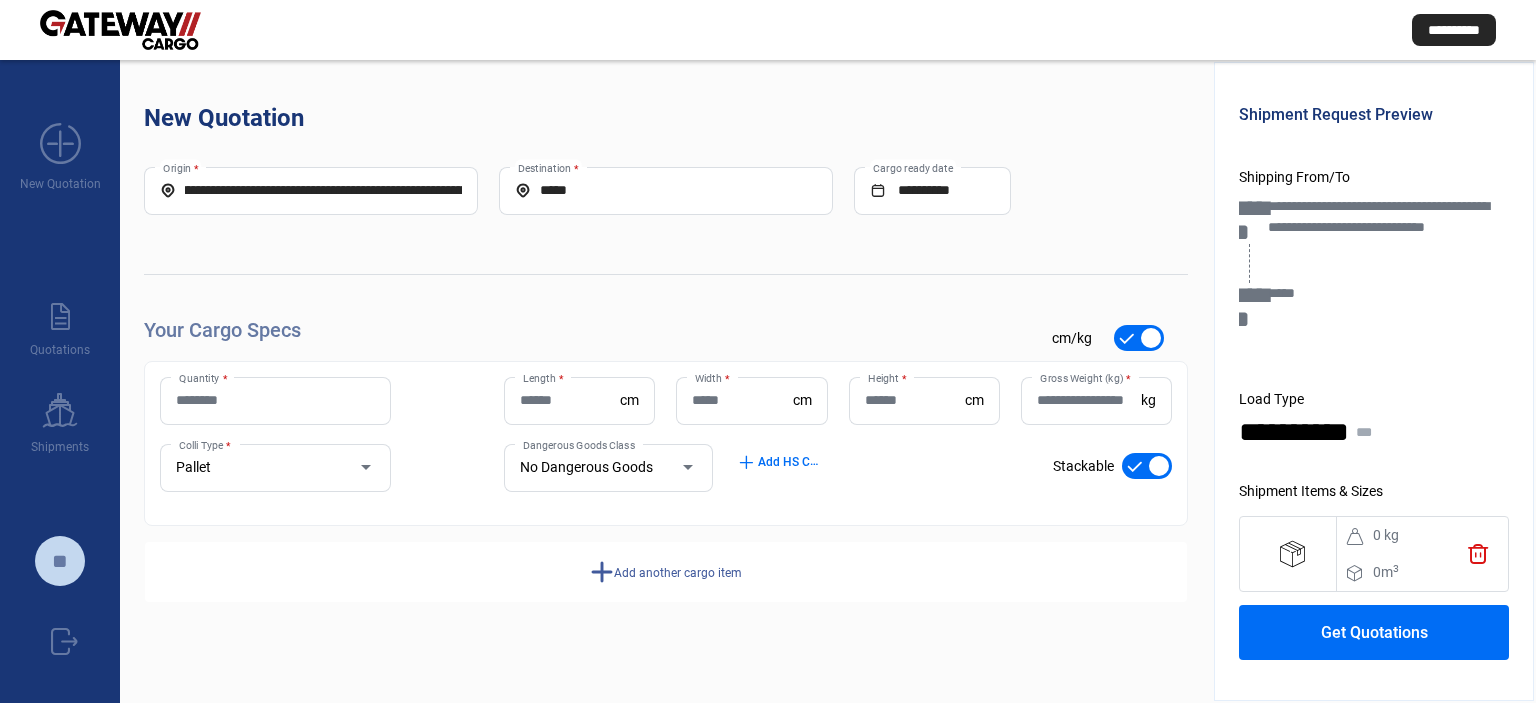 click on "Quantity *" at bounding box center (275, 400) 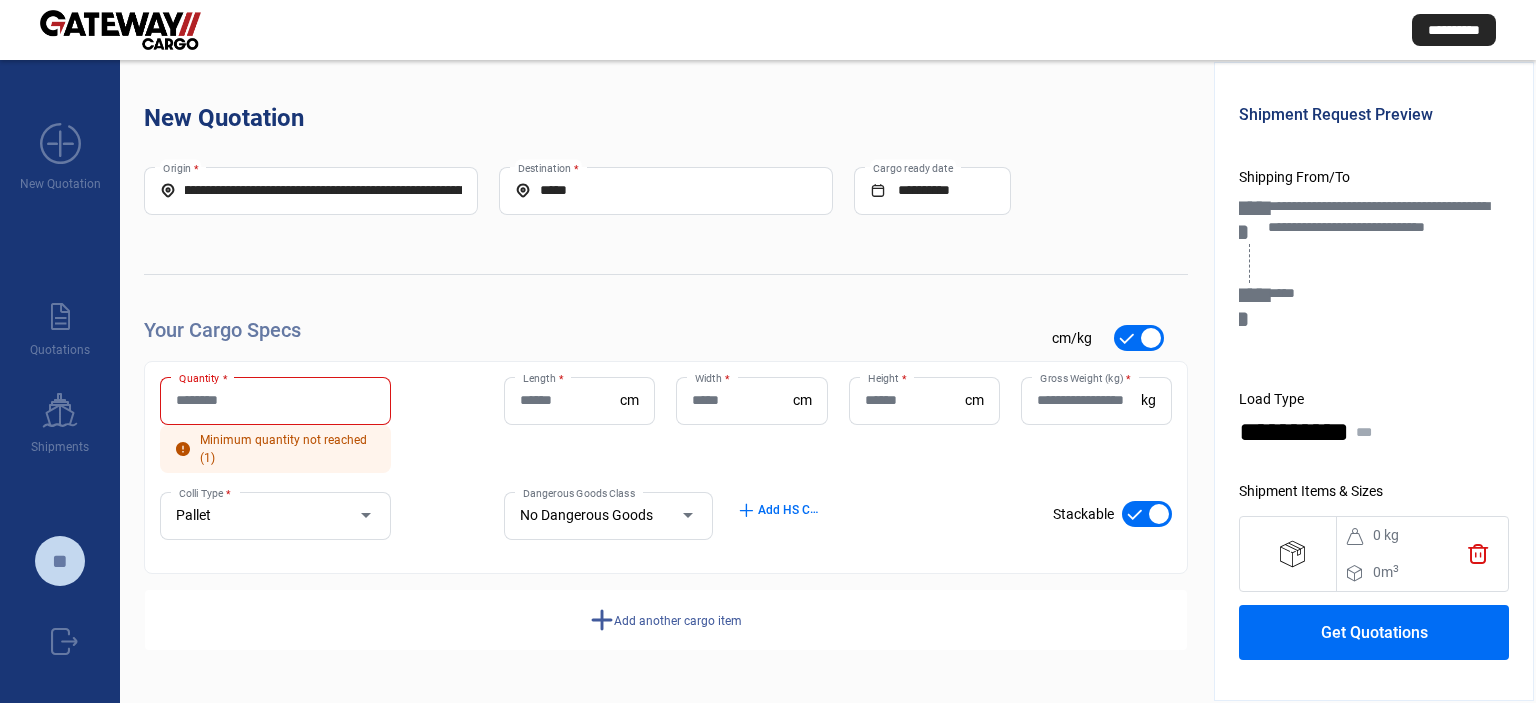 click on "Your Cargo Specs check_mark      cm/kg    Quantity *  Minimum quantity not reached (1)  Length  * cm Width  * cm Height  * [PERSON_NAME] Weight (kg)  * kg Pallet Colli Type * No Dangerous Goods Dangerous Goods Class add  Add HS Codes check_mark    Stackable add  Add another cargo item" 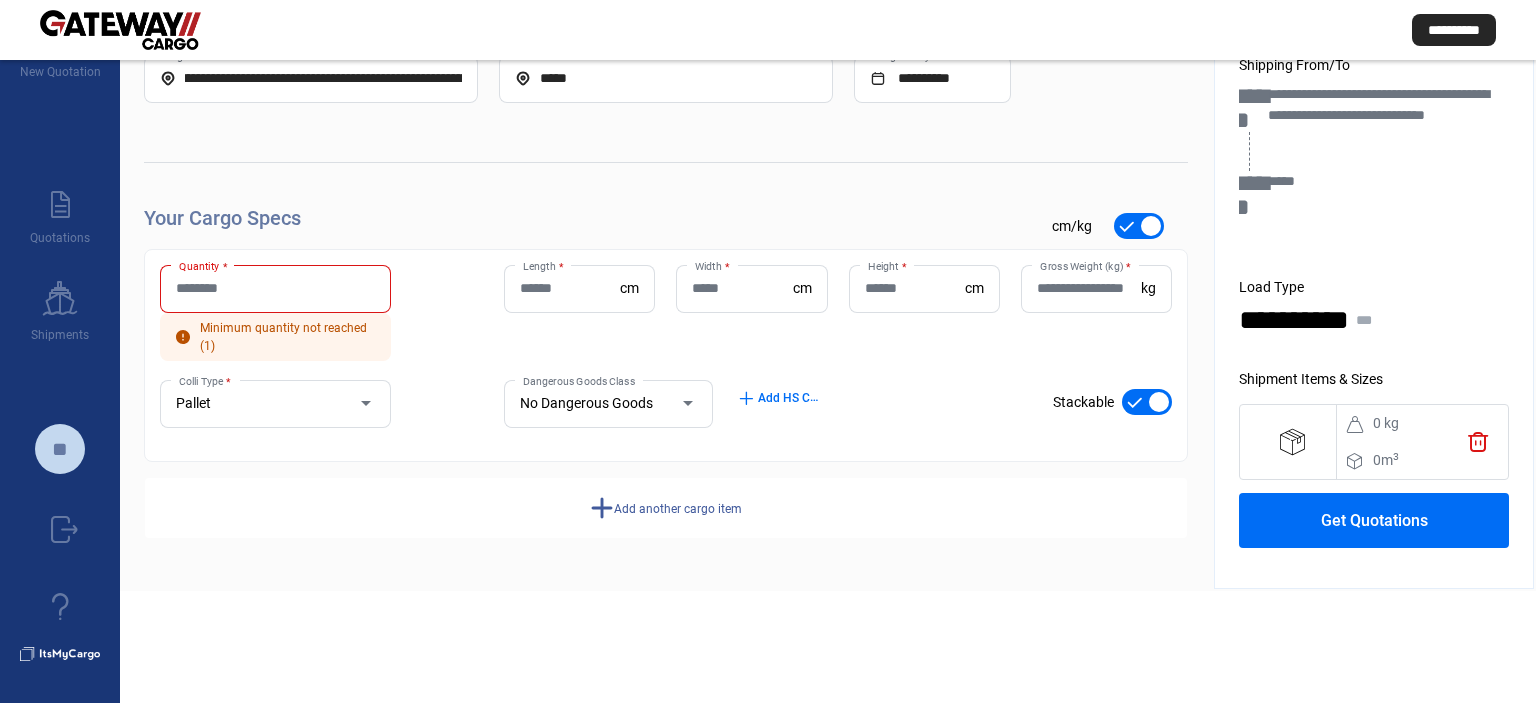drag, startPoint x: 663, startPoint y: 501, endPoint x: 270, endPoint y: 371, distance: 413.94324 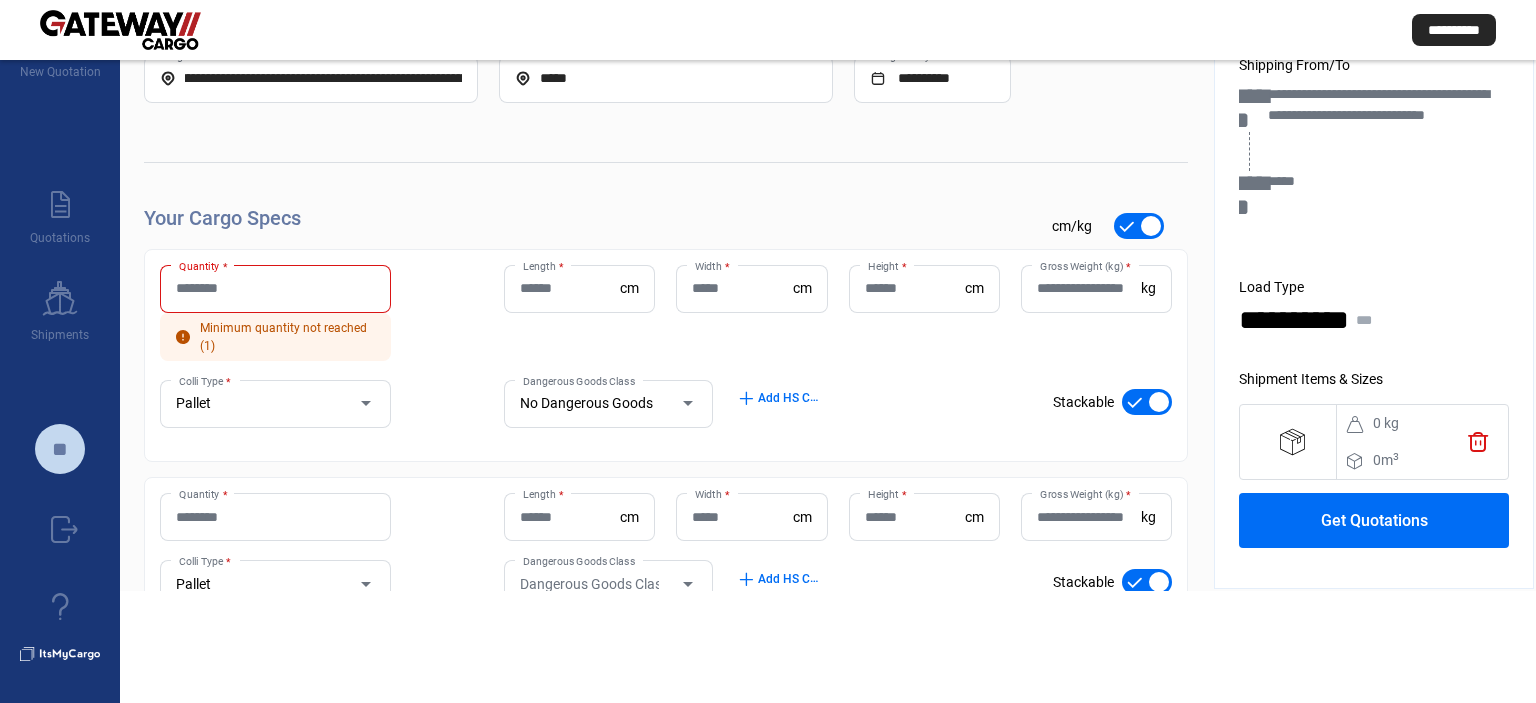click on "Quantity *" at bounding box center (275, 288) 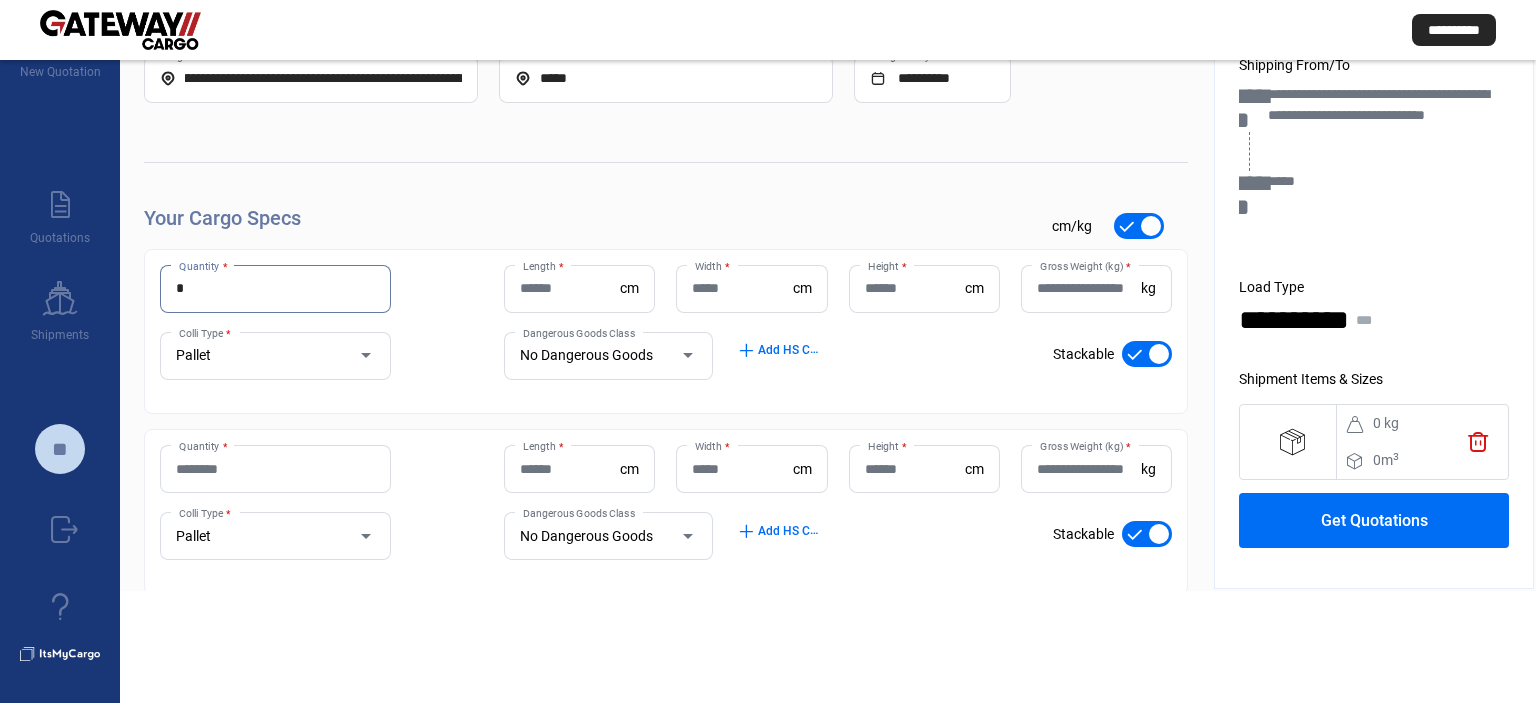 type on "*" 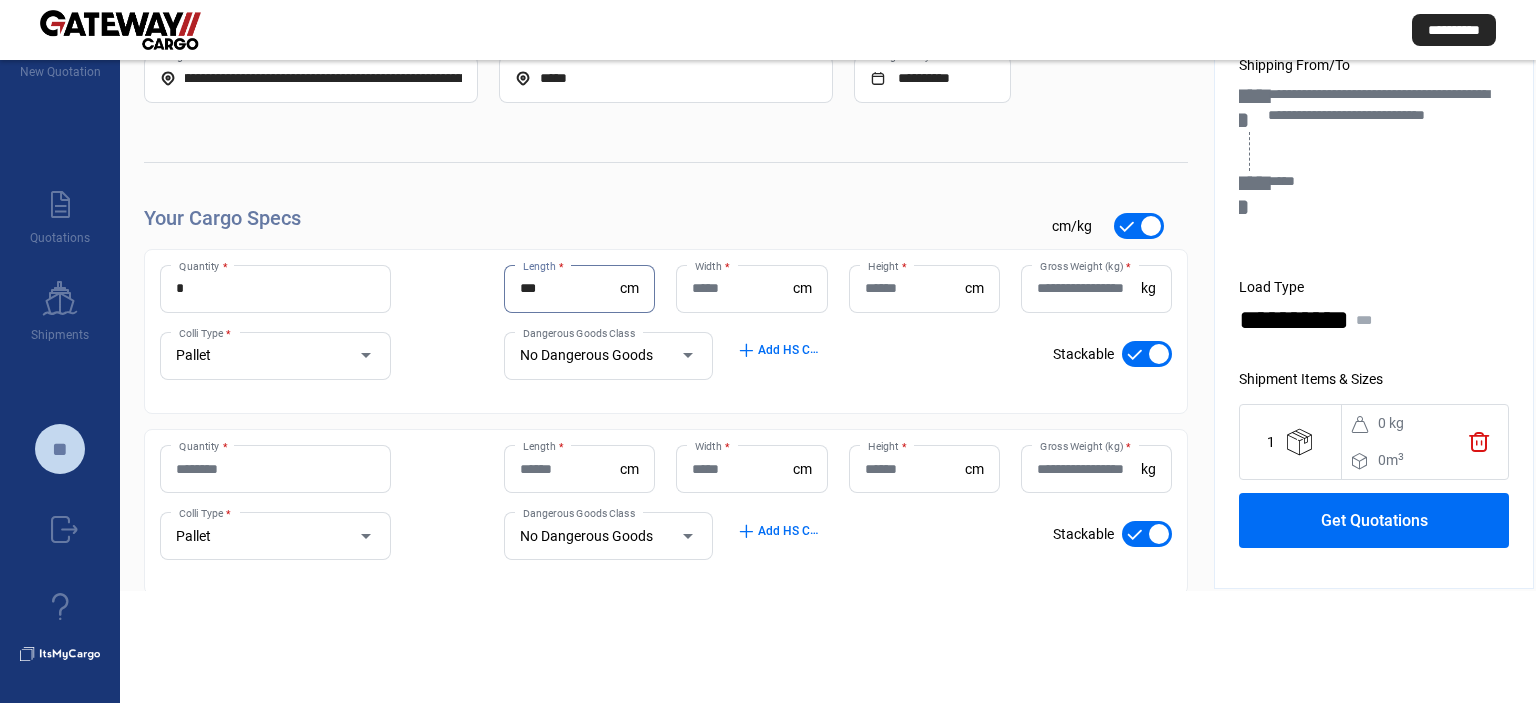type on "***" 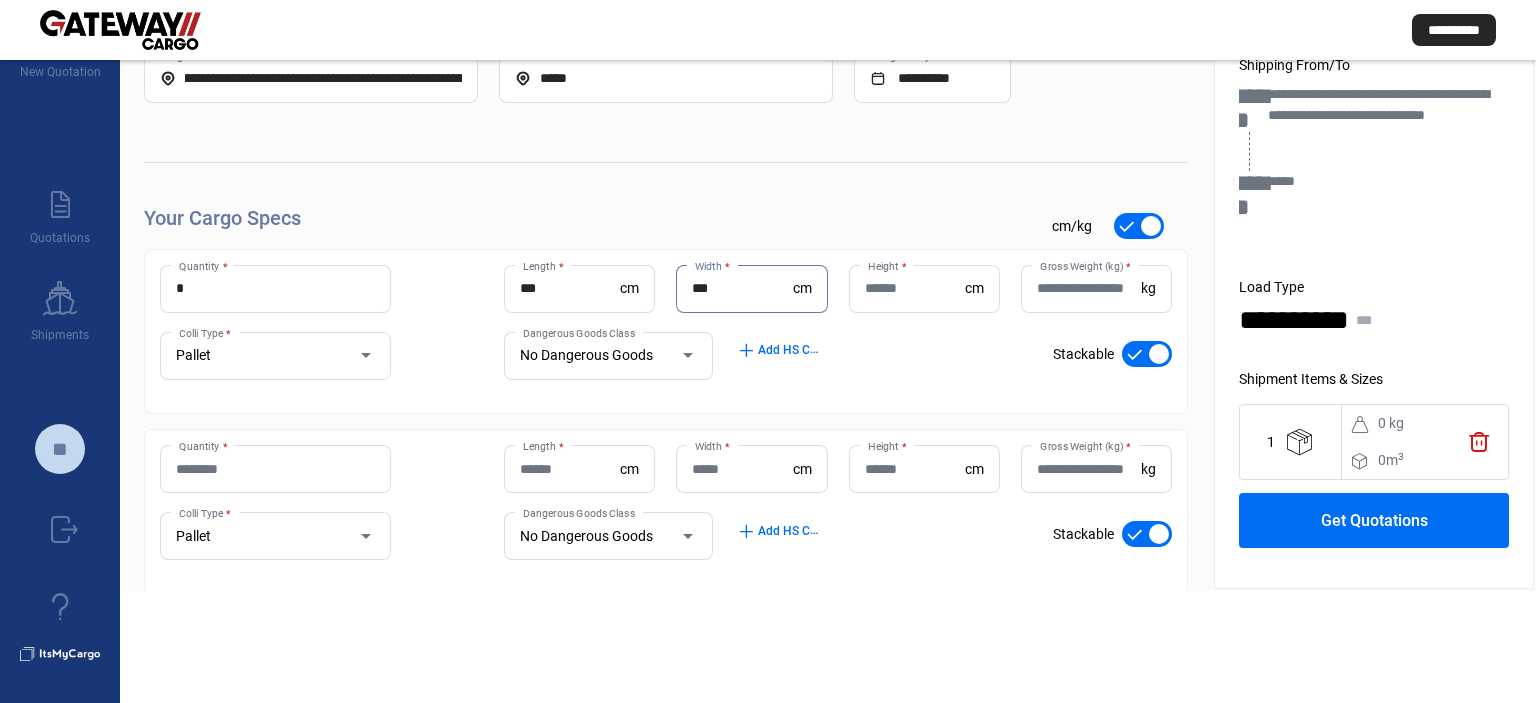 type on "***" 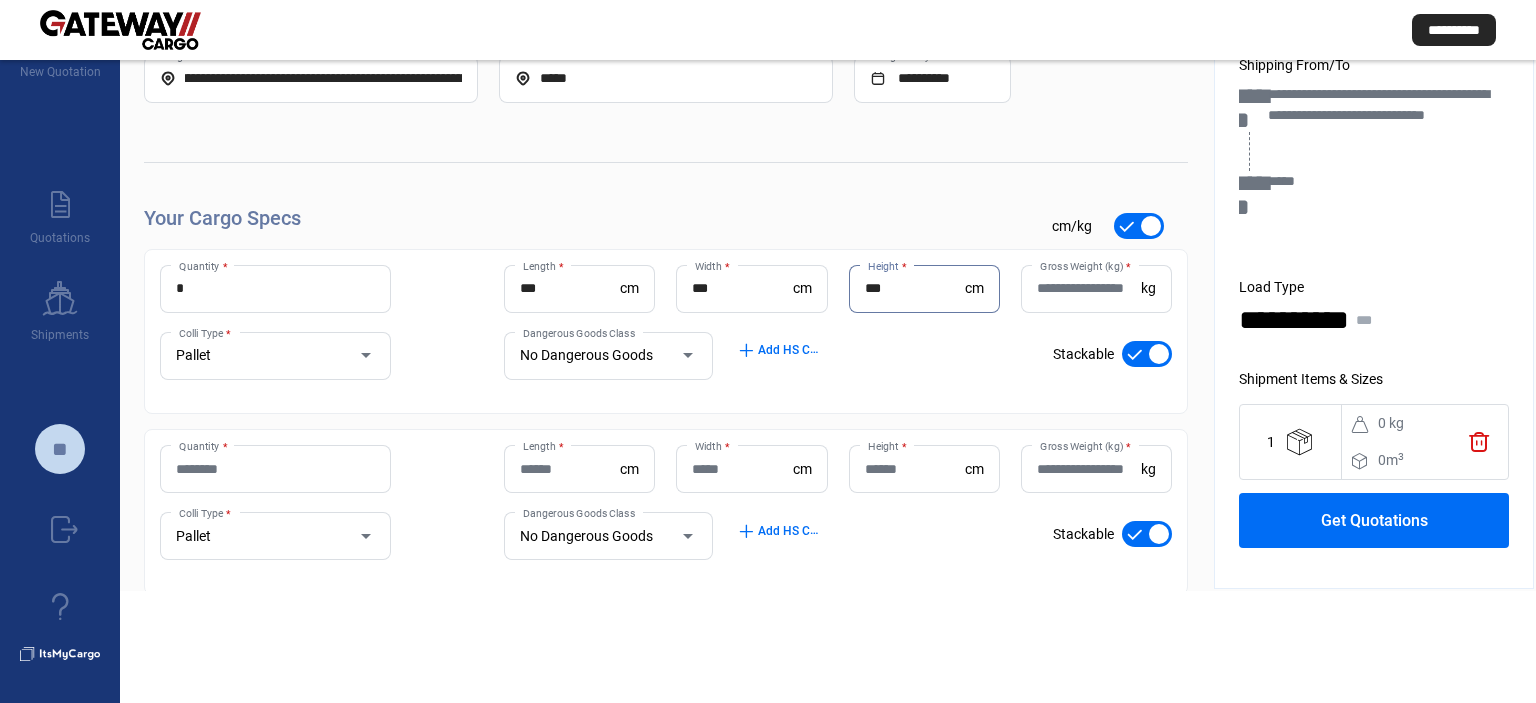 type on "***" 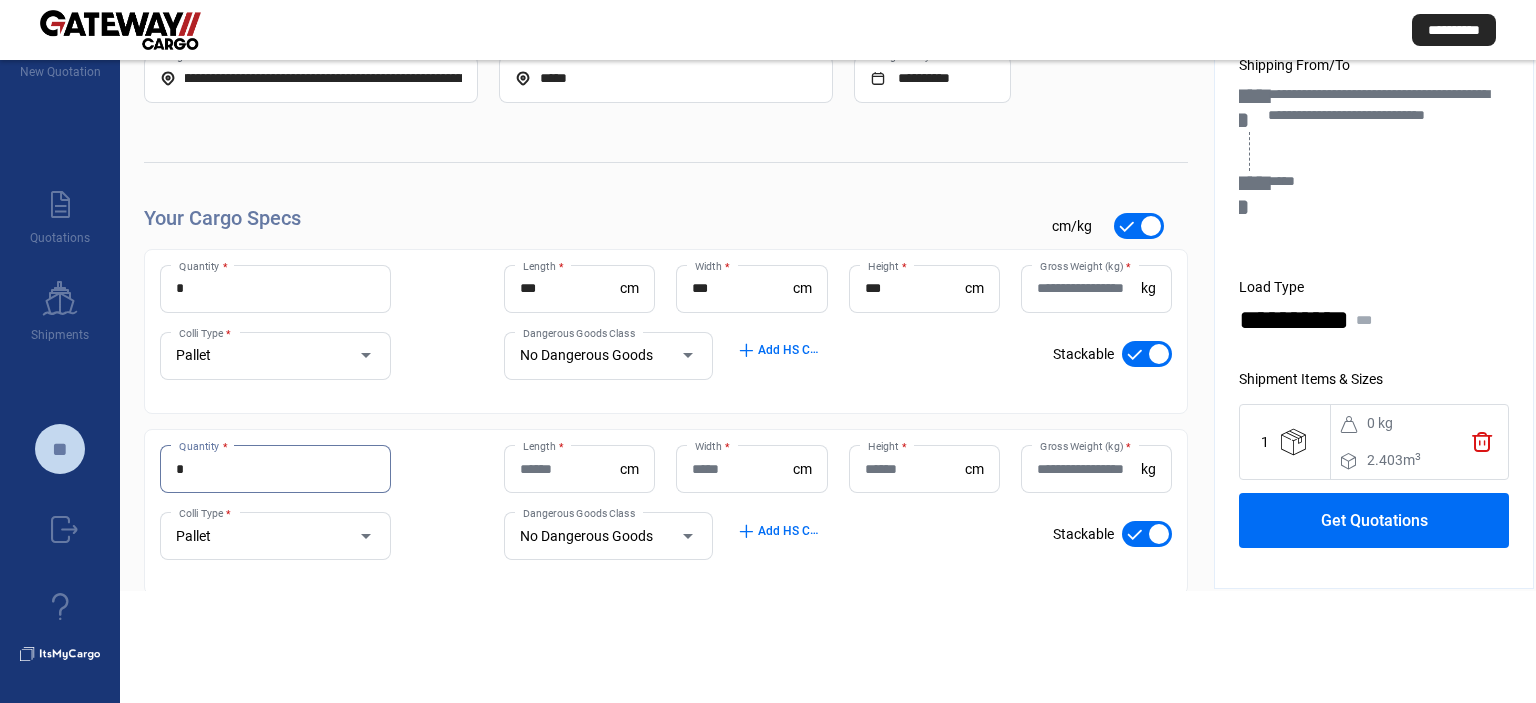type on "*" 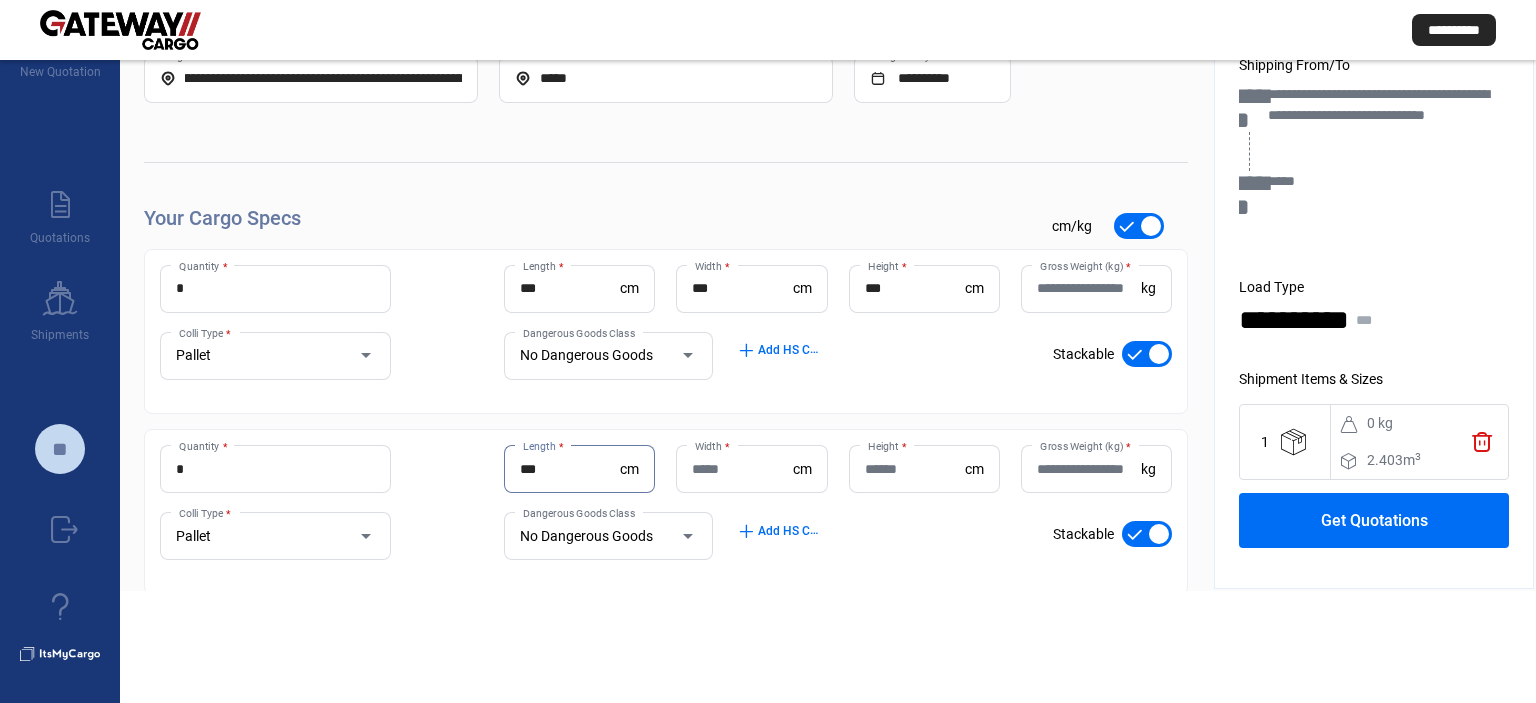 type on "***" 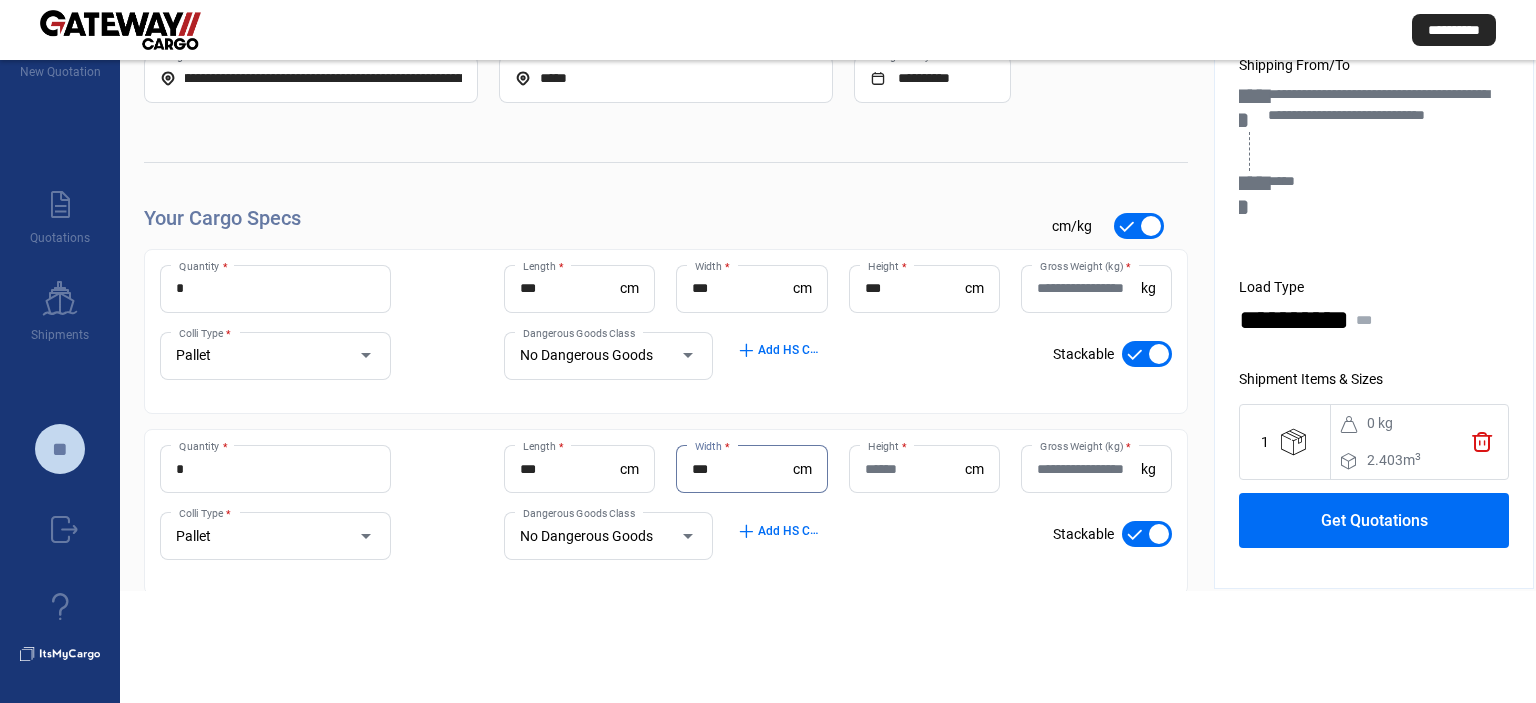 type on "***" 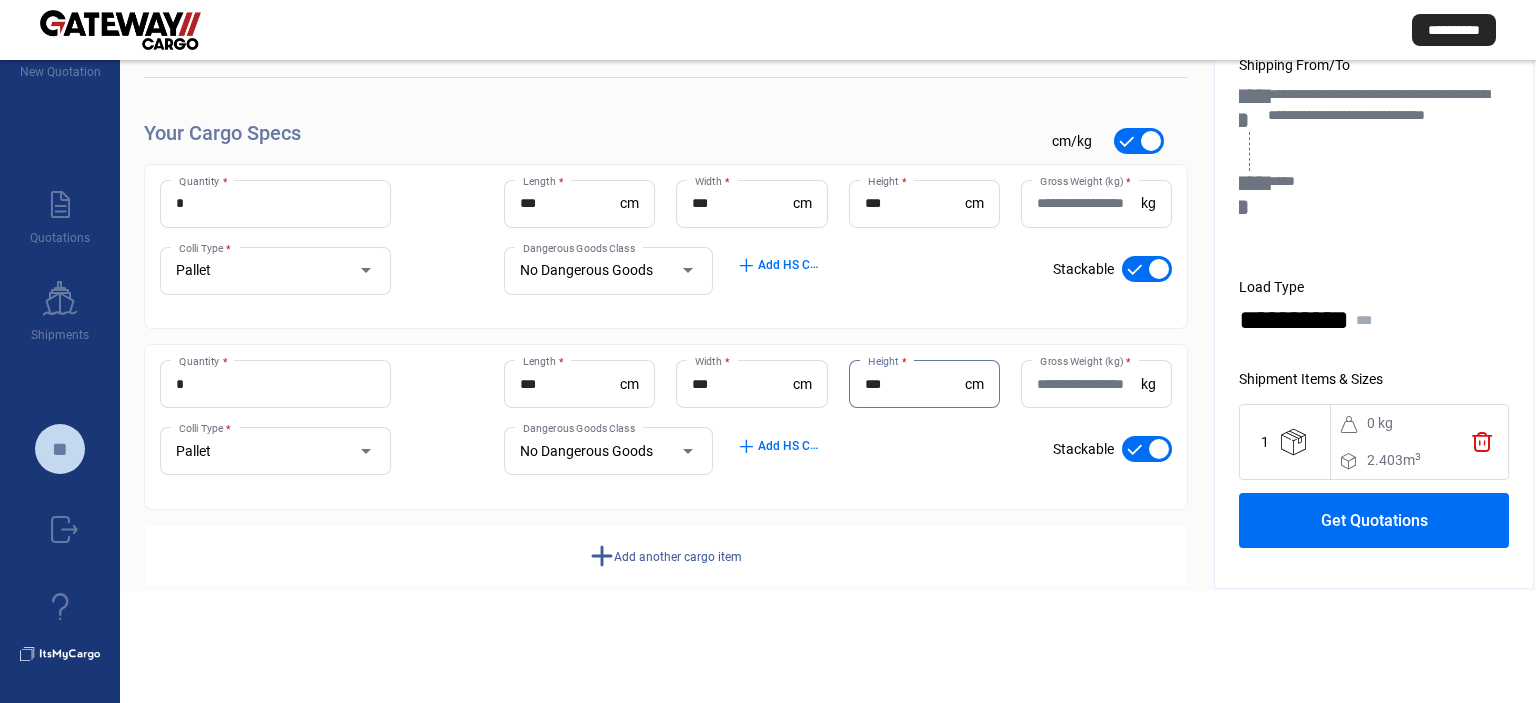 scroll, scrollTop: 120, scrollLeft: 0, axis: vertical 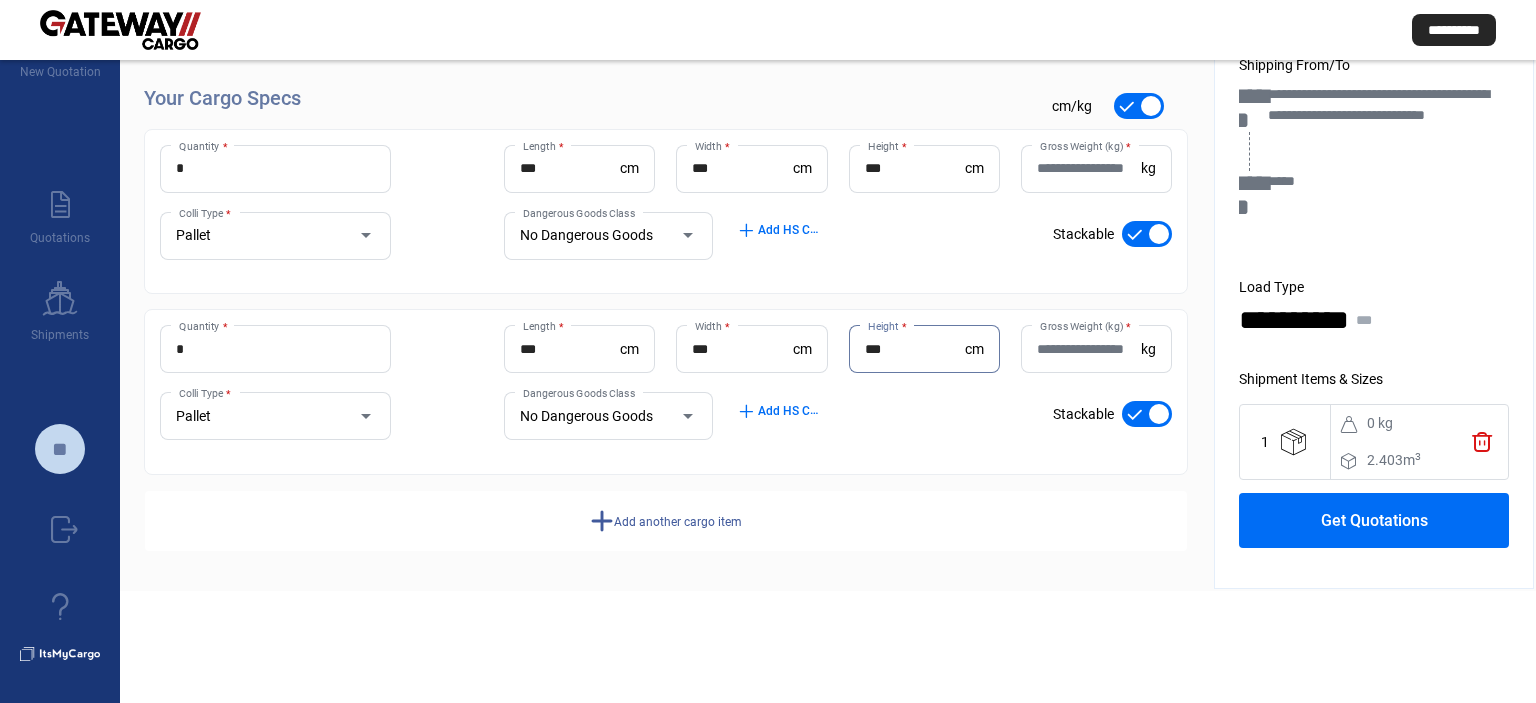 type on "***" 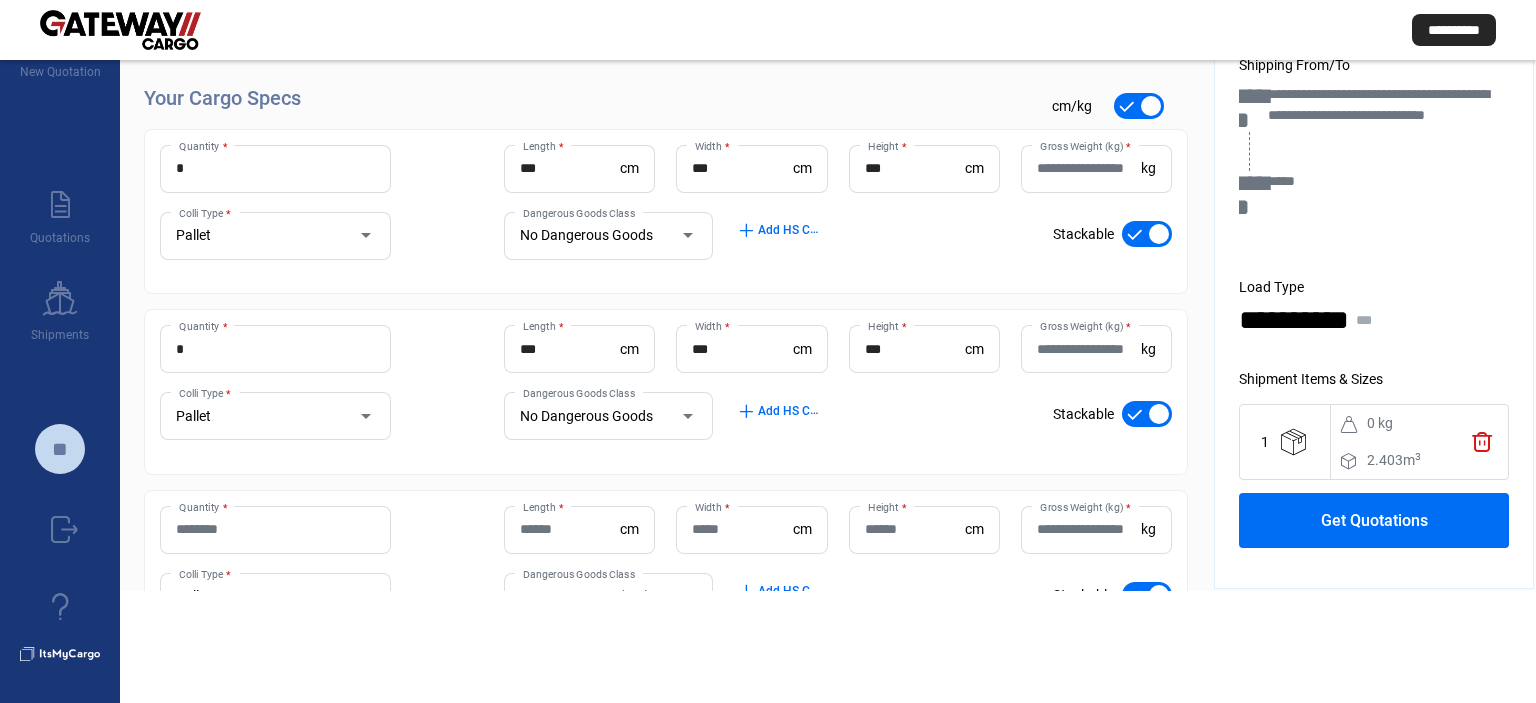 drag, startPoint x: 274, startPoint y: 526, endPoint x: 286, endPoint y: 527, distance: 12.0415945 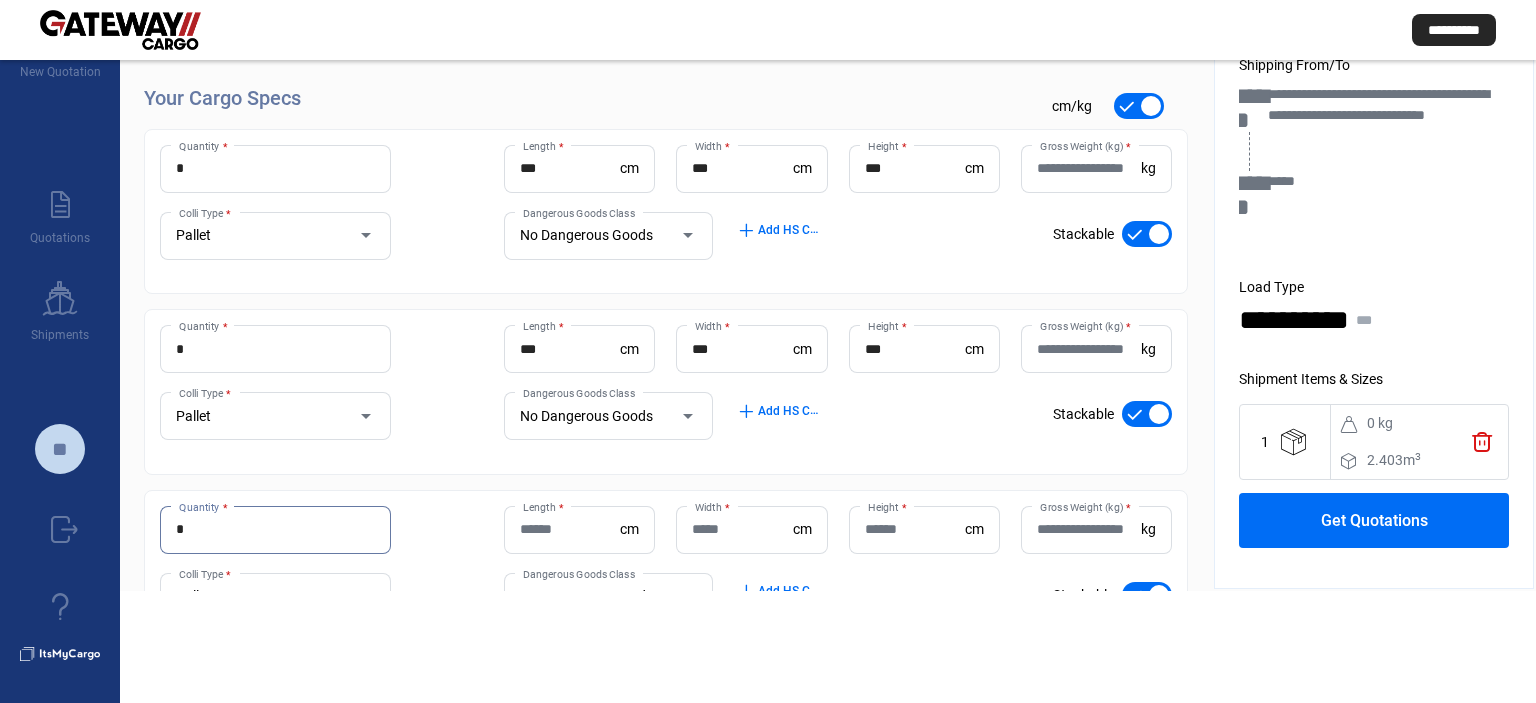 type on "*" 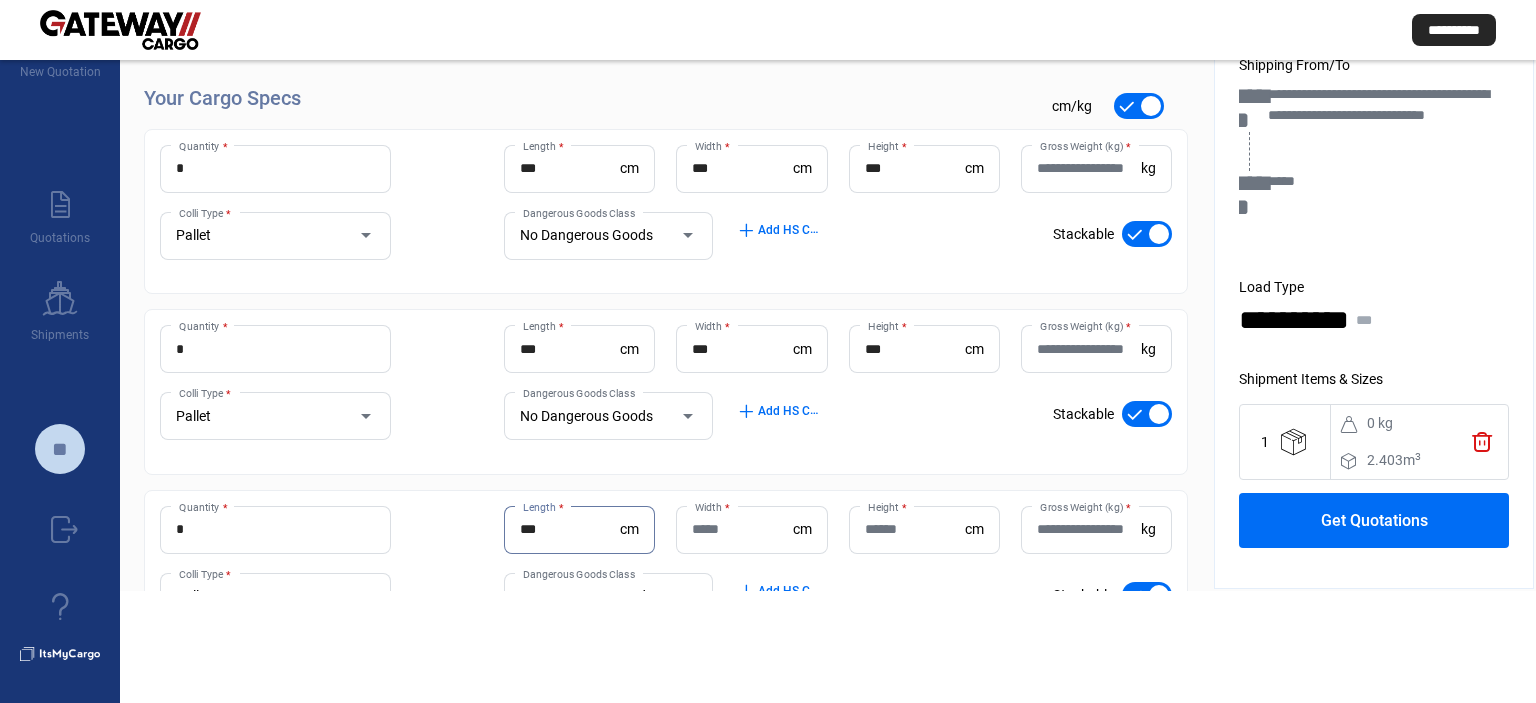 type on "***" 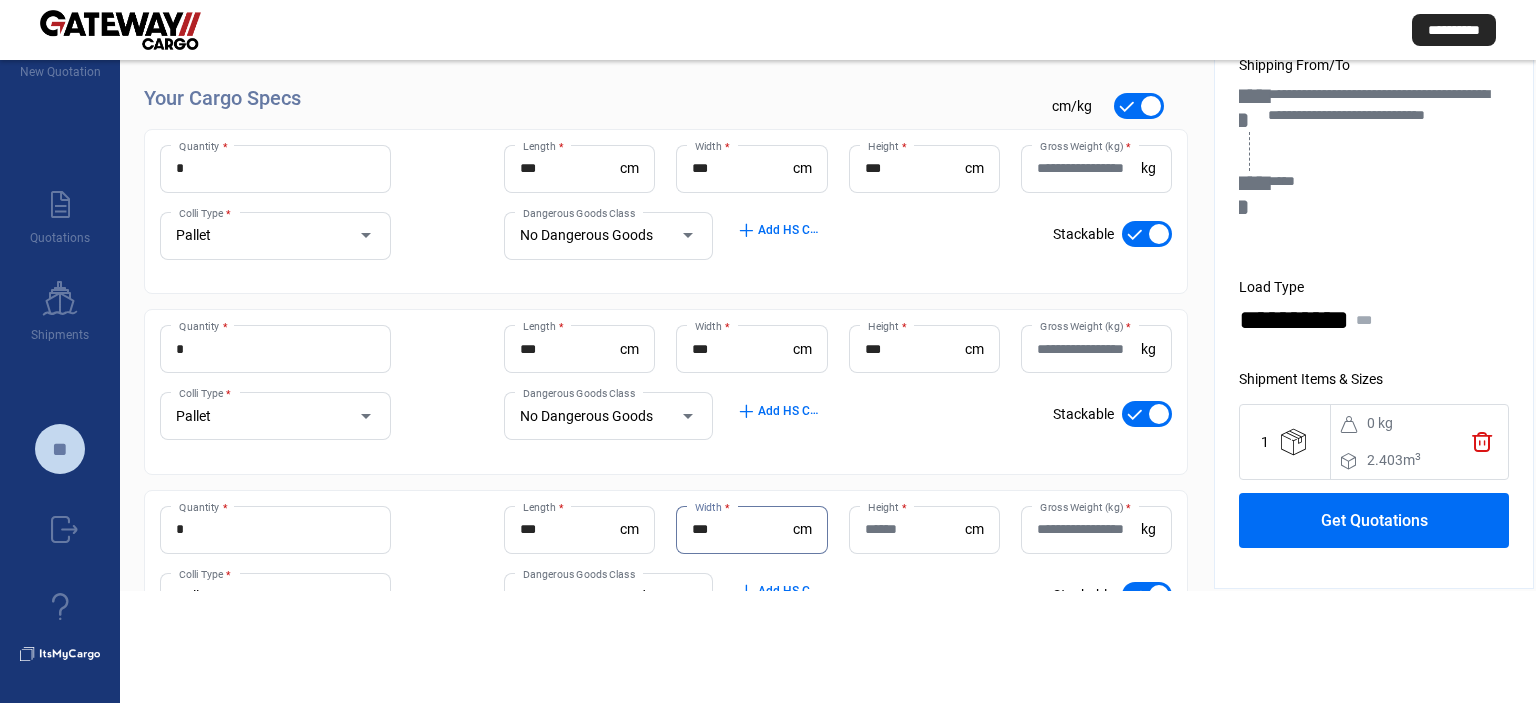 type on "***" 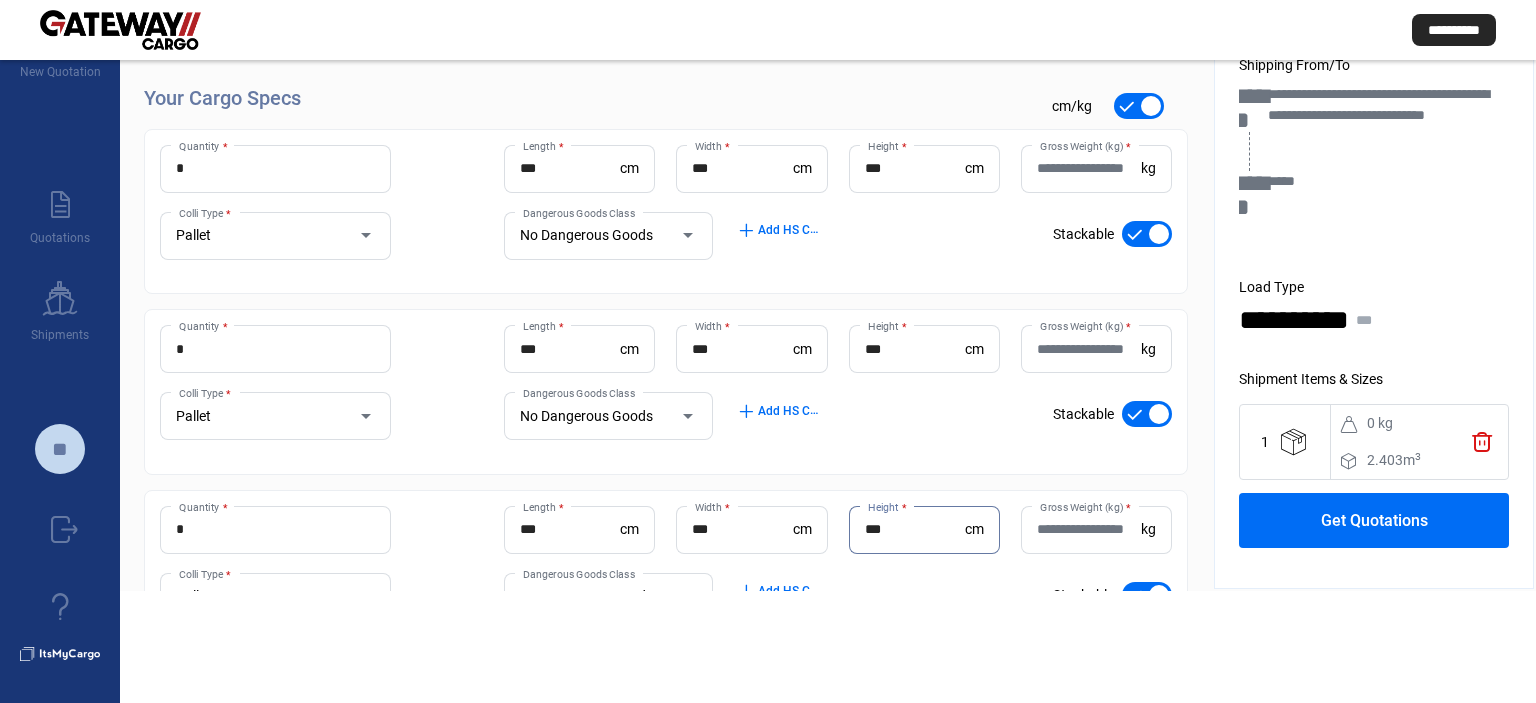 type on "***" 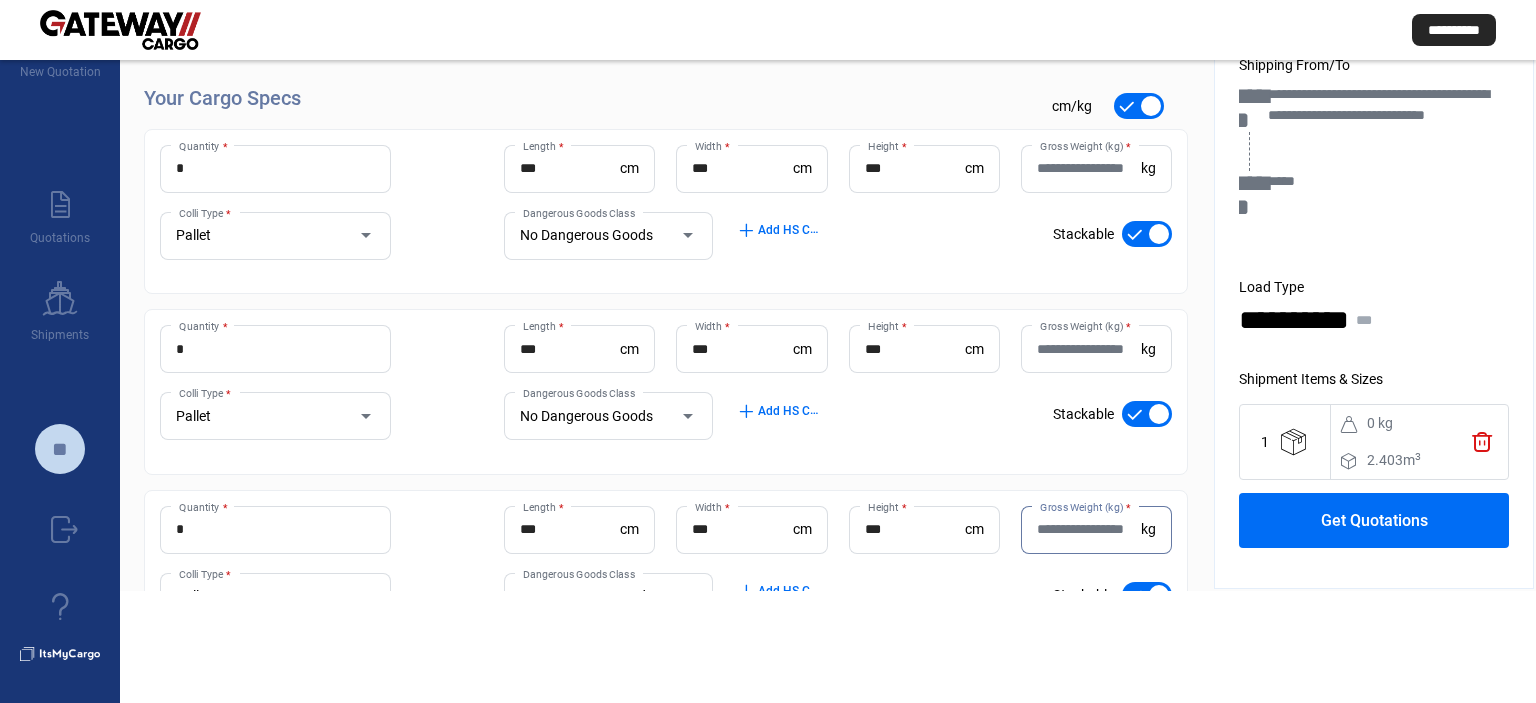 click on "Gross Weight (kg)  *" at bounding box center (1089, 168) 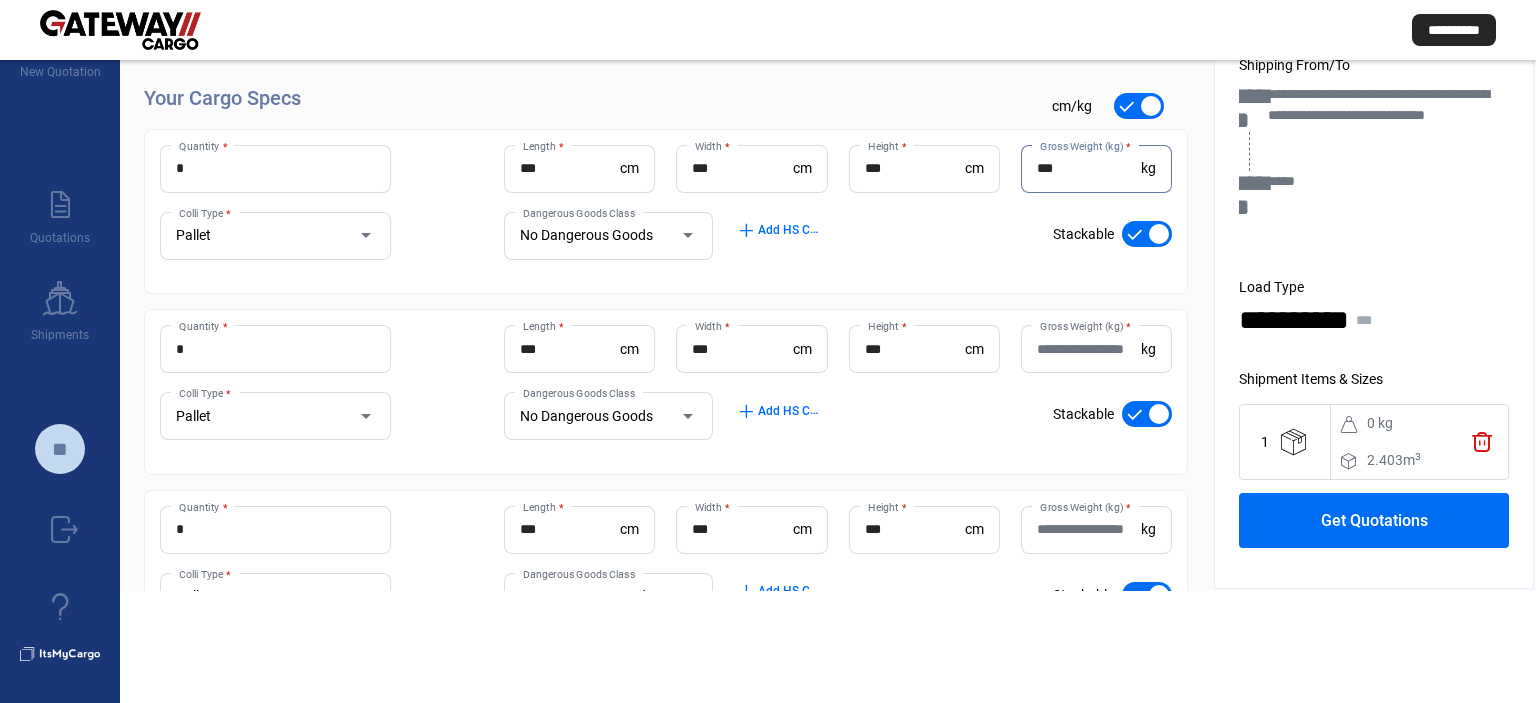 type on "***" 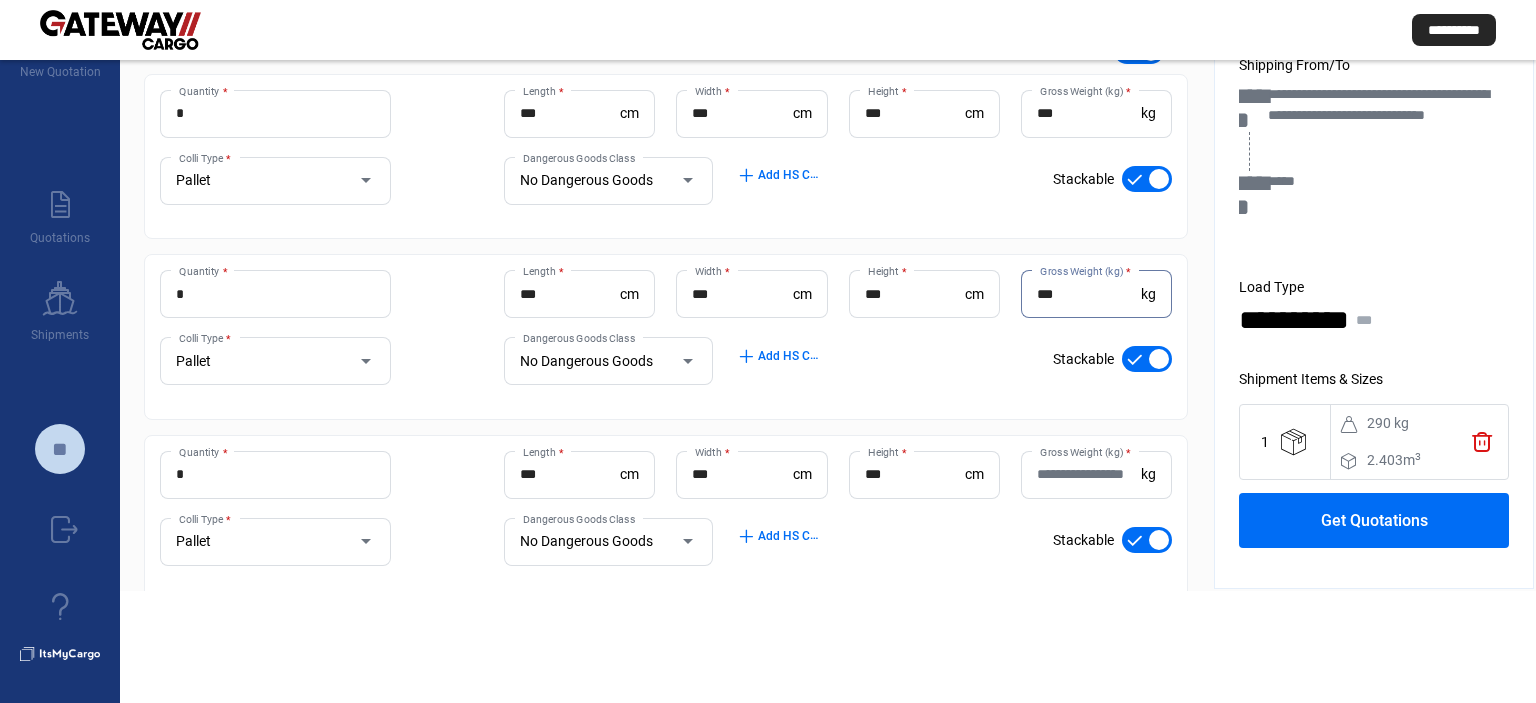 scroll, scrollTop: 221, scrollLeft: 0, axis: vertical 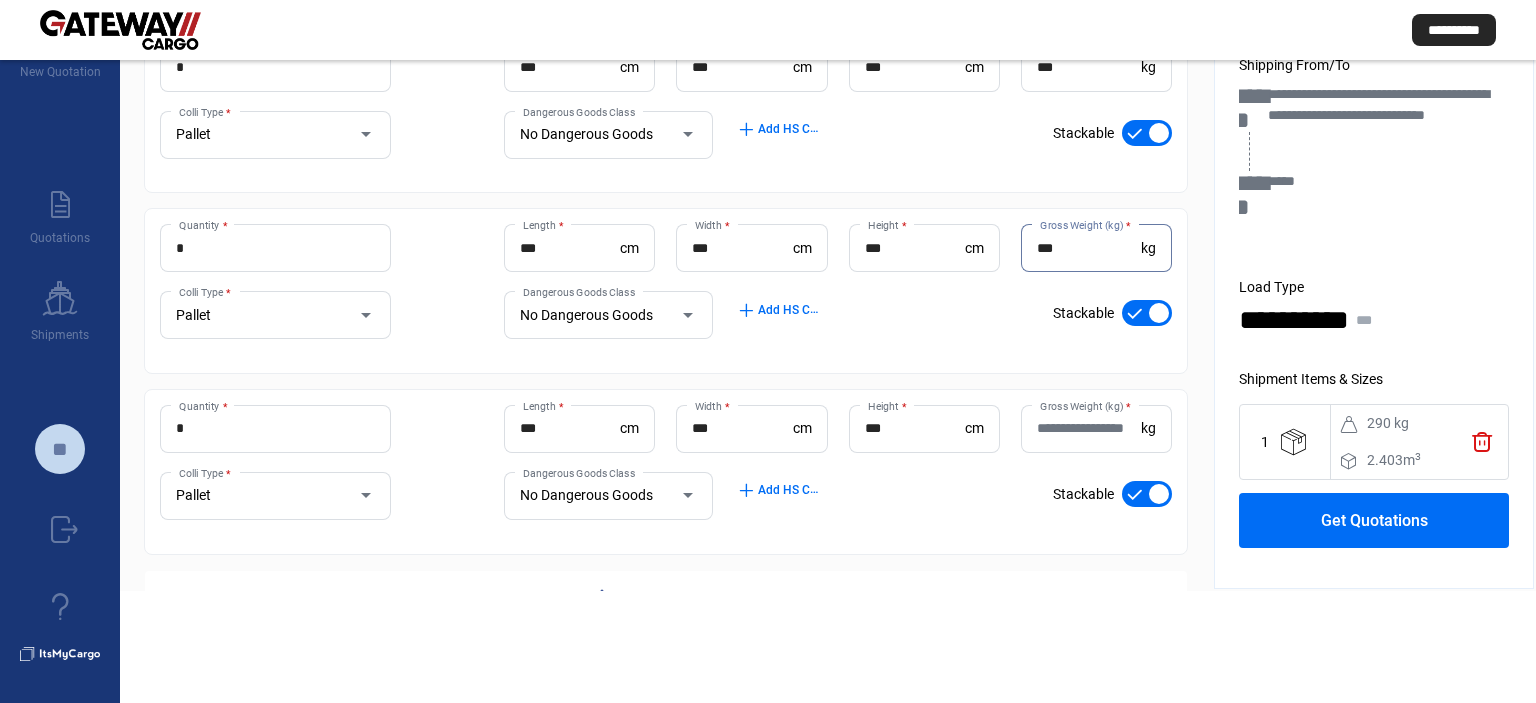 type on "***" 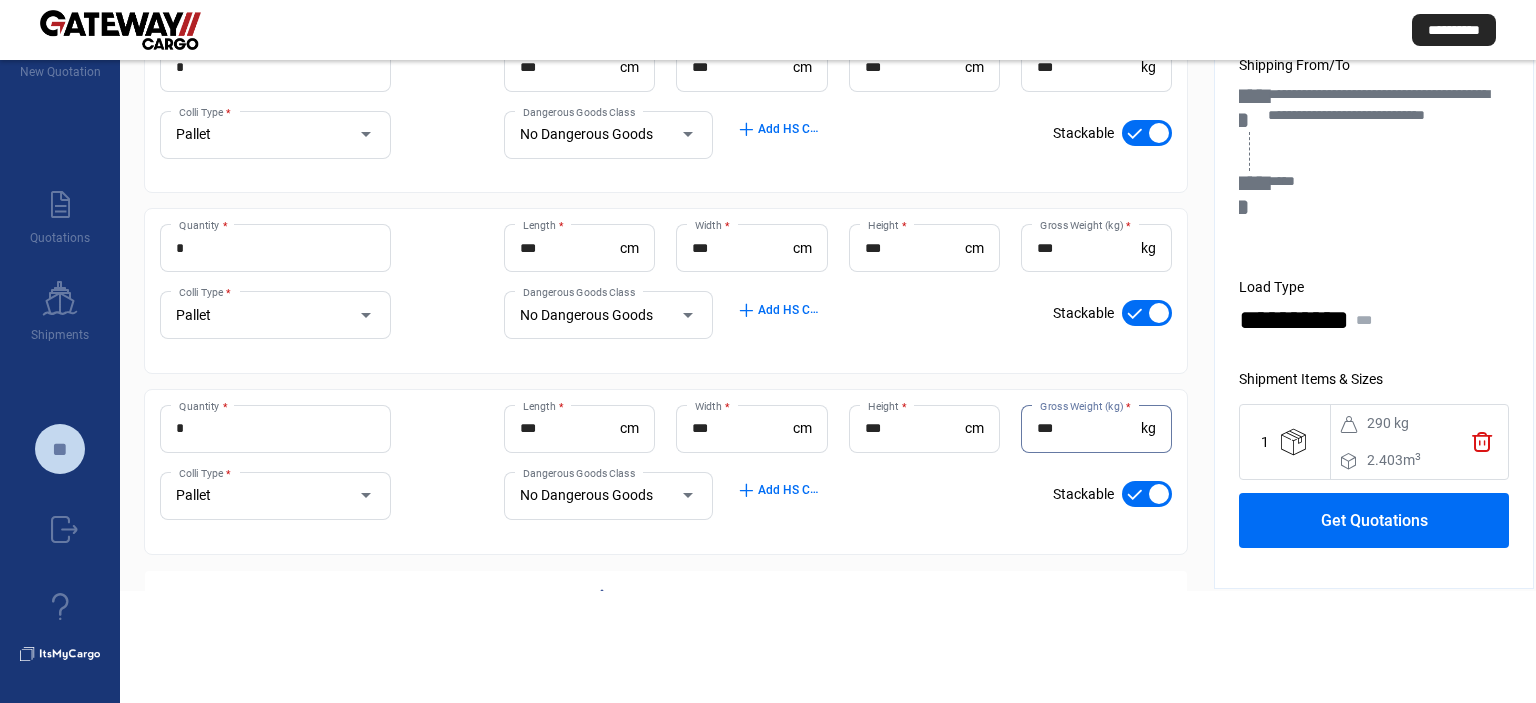 type on "***" 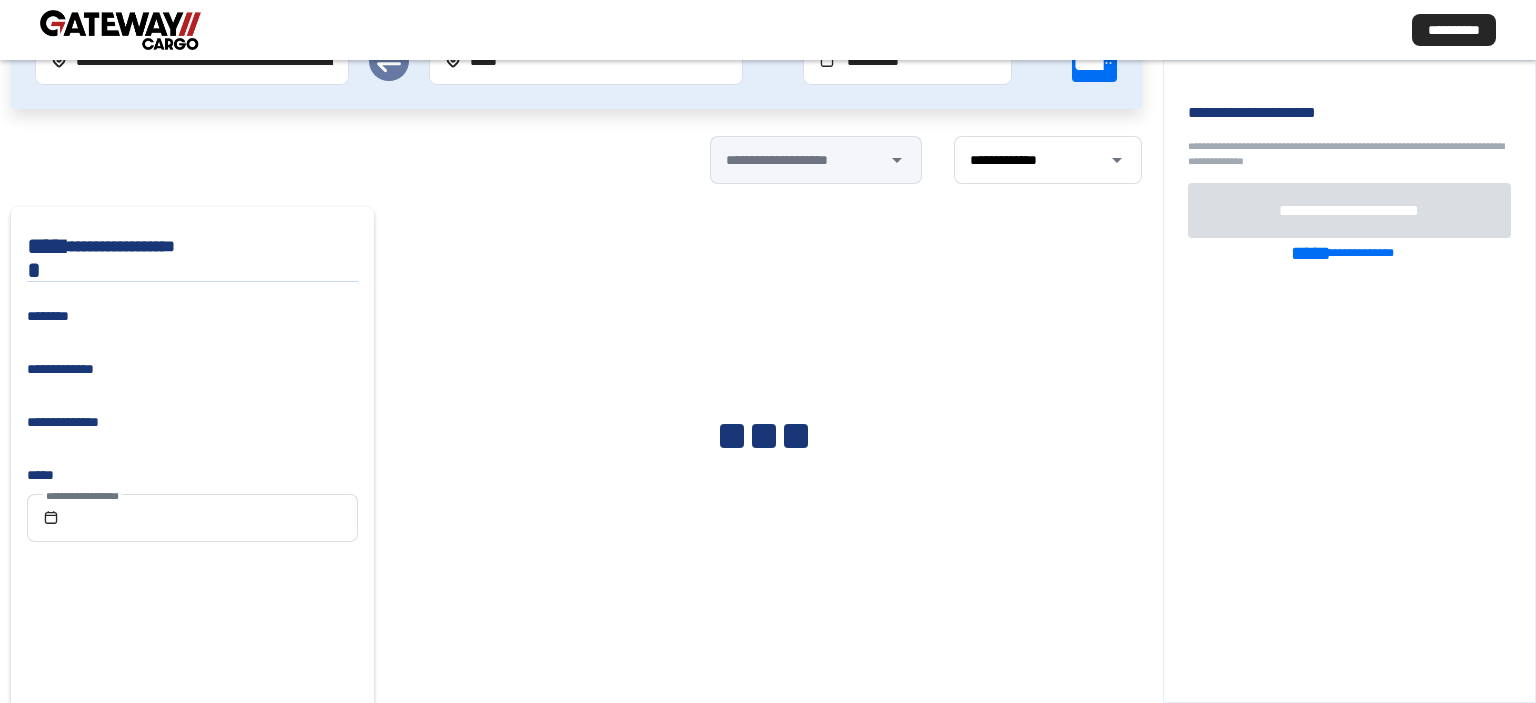 scroll, scrollTop: 0, scrollLeft: 38, axis: horizontal 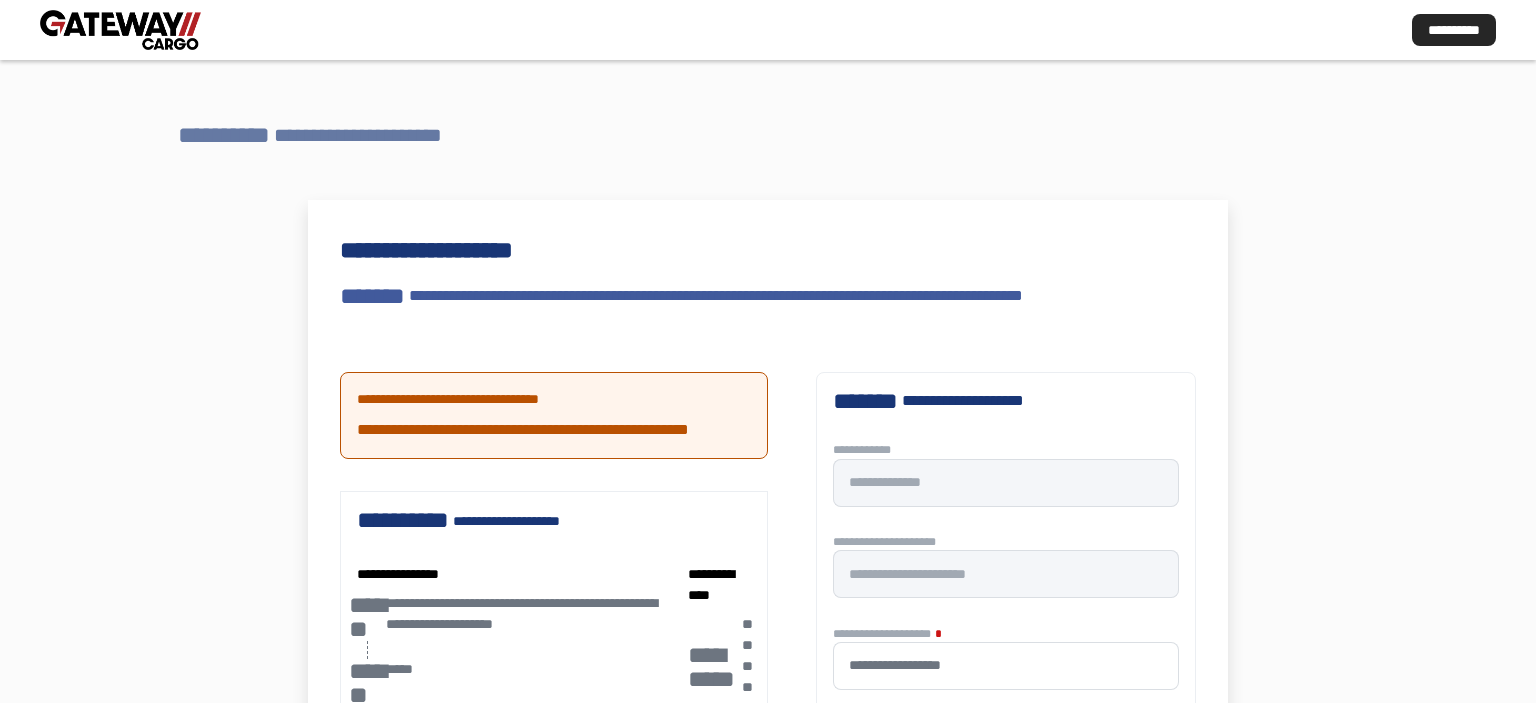 click on "**********" at bounding box center [224, 135] 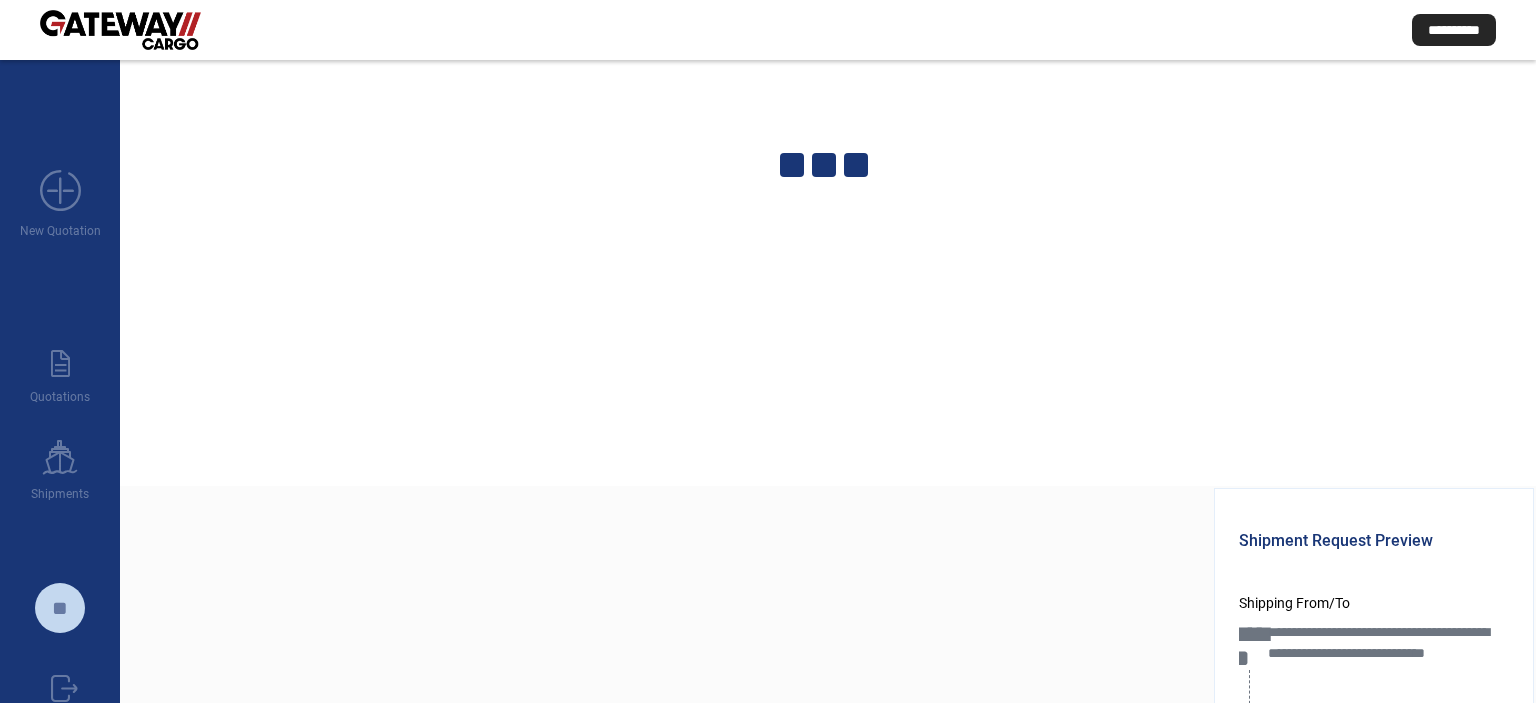 scroll, scrollTop: 0, scrollLeft: 0, axis: both 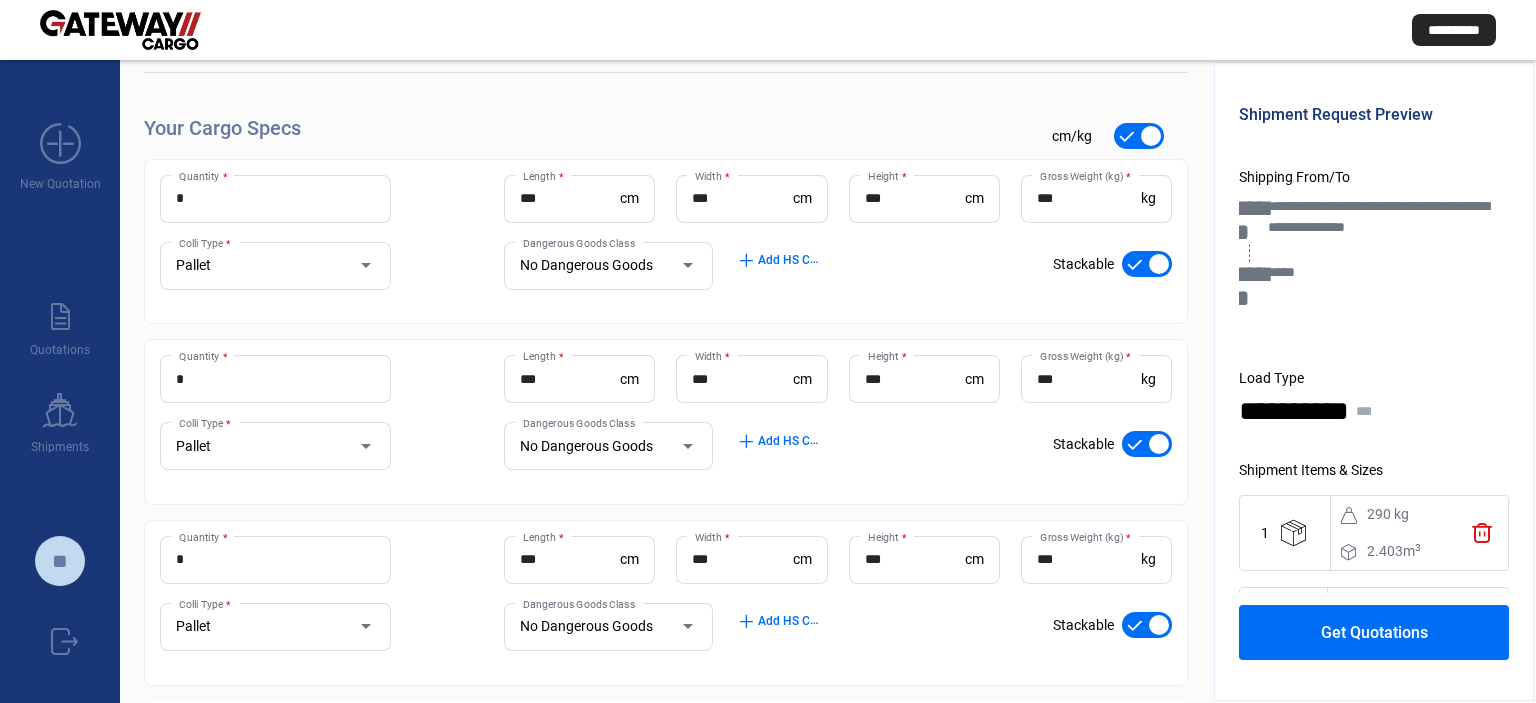 click on "Get Quotations" 